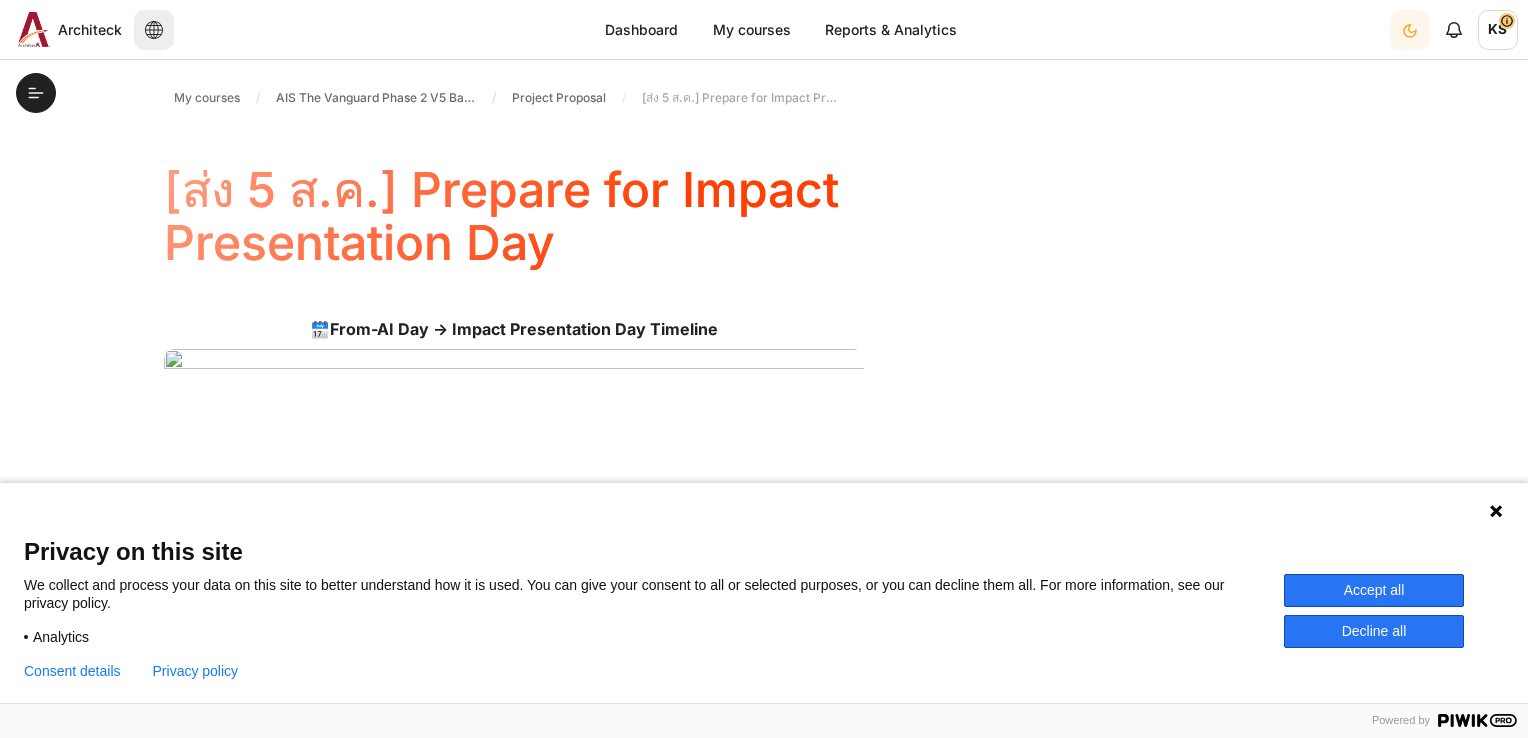 scroll, scrollTop: 0, scrollLeft: 0, axis: both 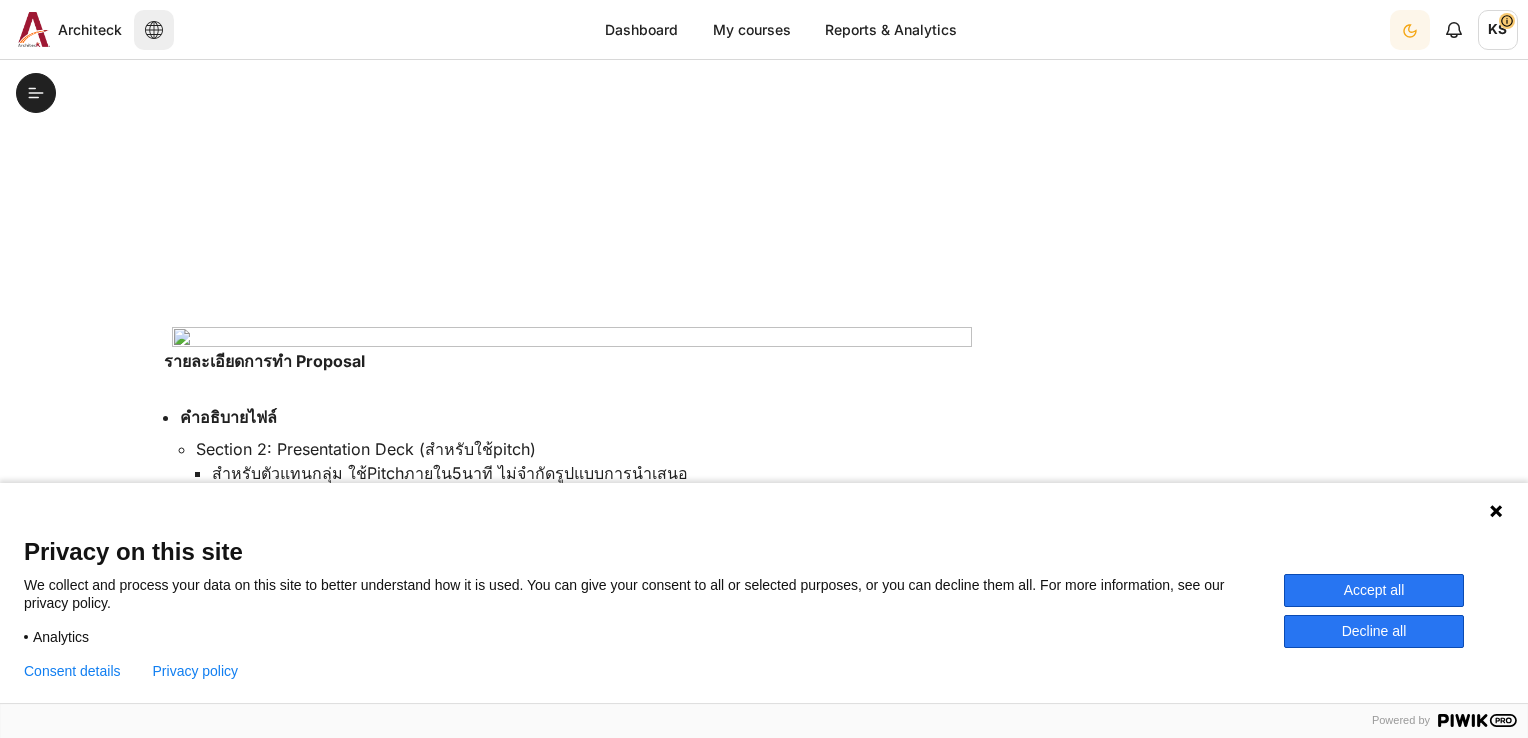click on "Accept all" at bounding box center (1374, 590) 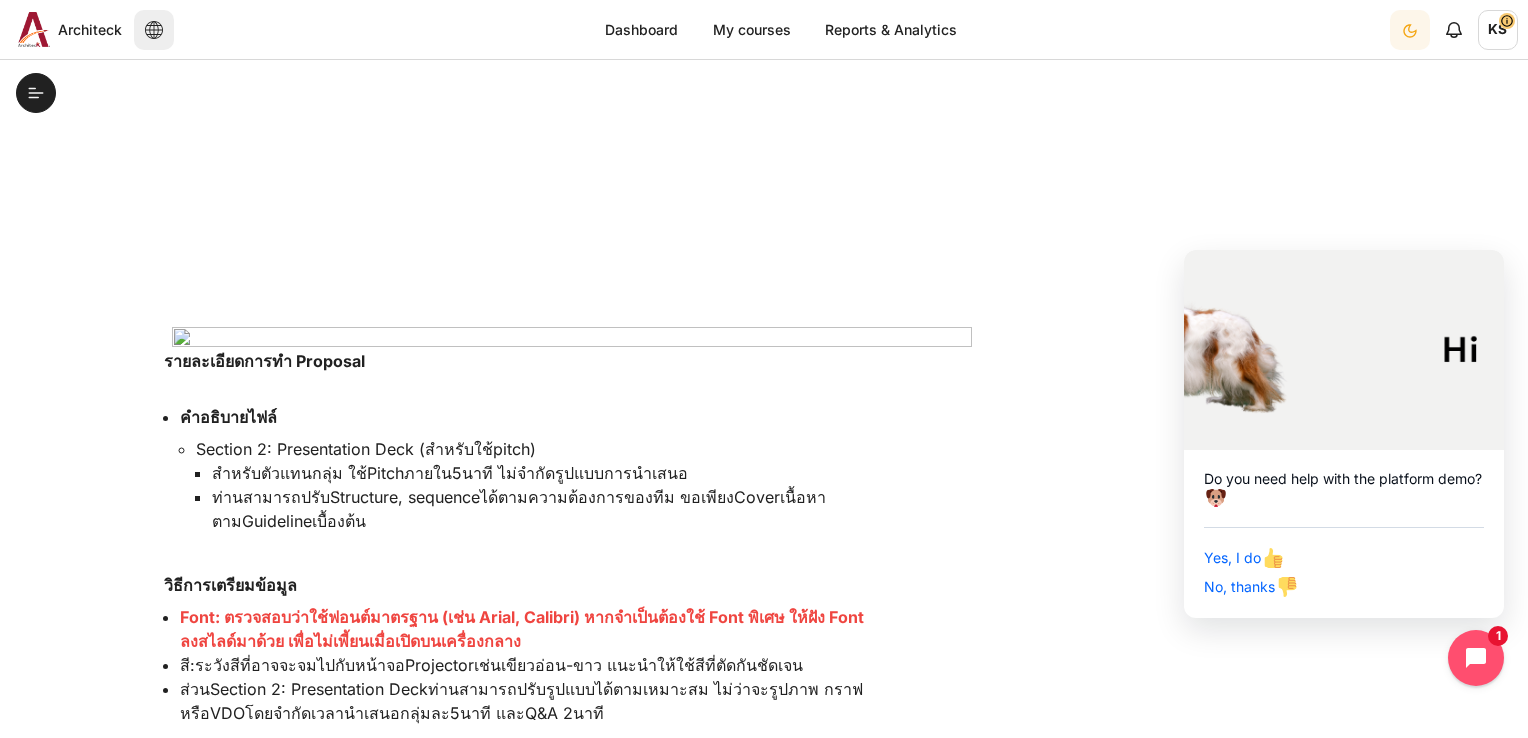 scroll, scrollTop: 600, scrollLeft: 0, axis: vertical 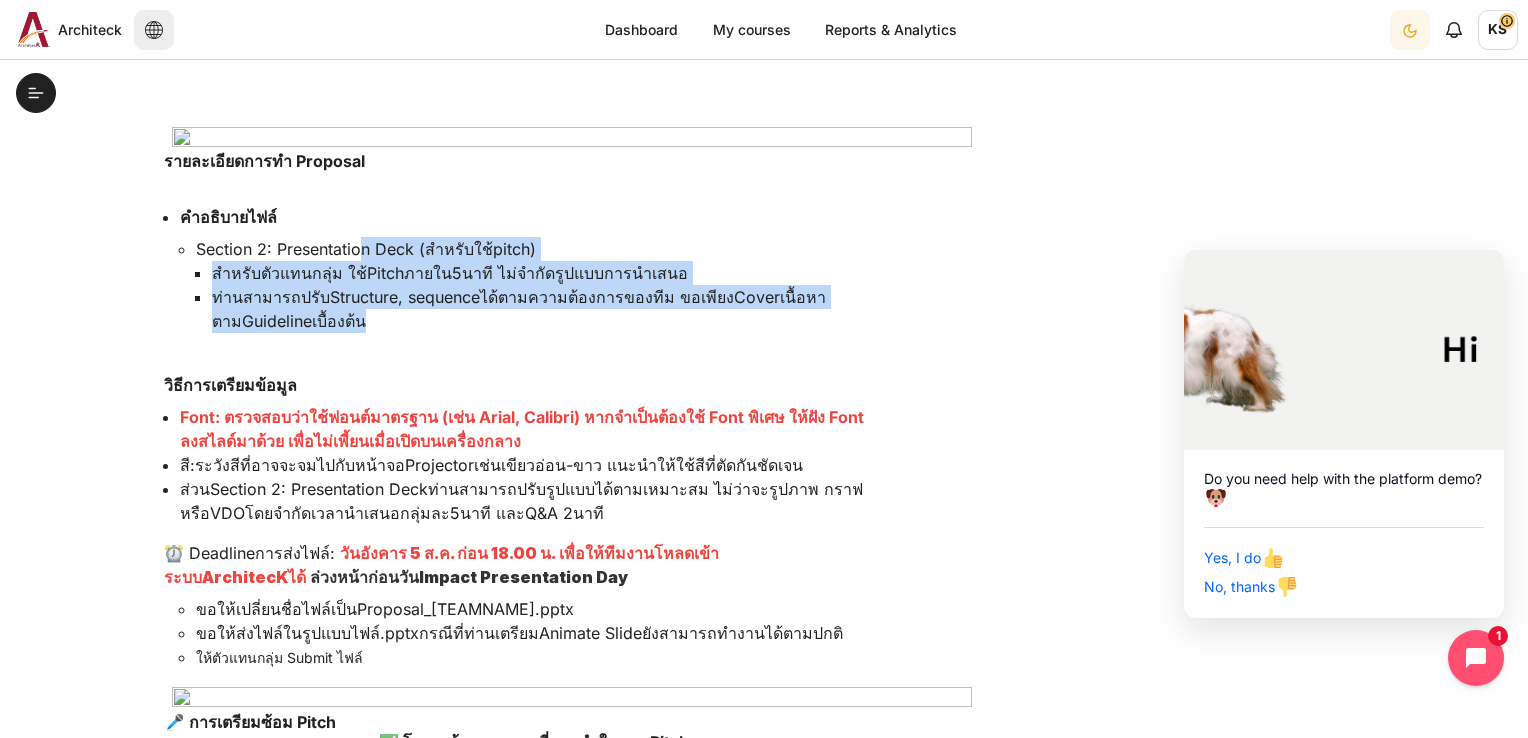 drag, startPoint x: 349, startPoint y: 250, endPoint x: 480, endPoint y: 330, distance: 153.49593 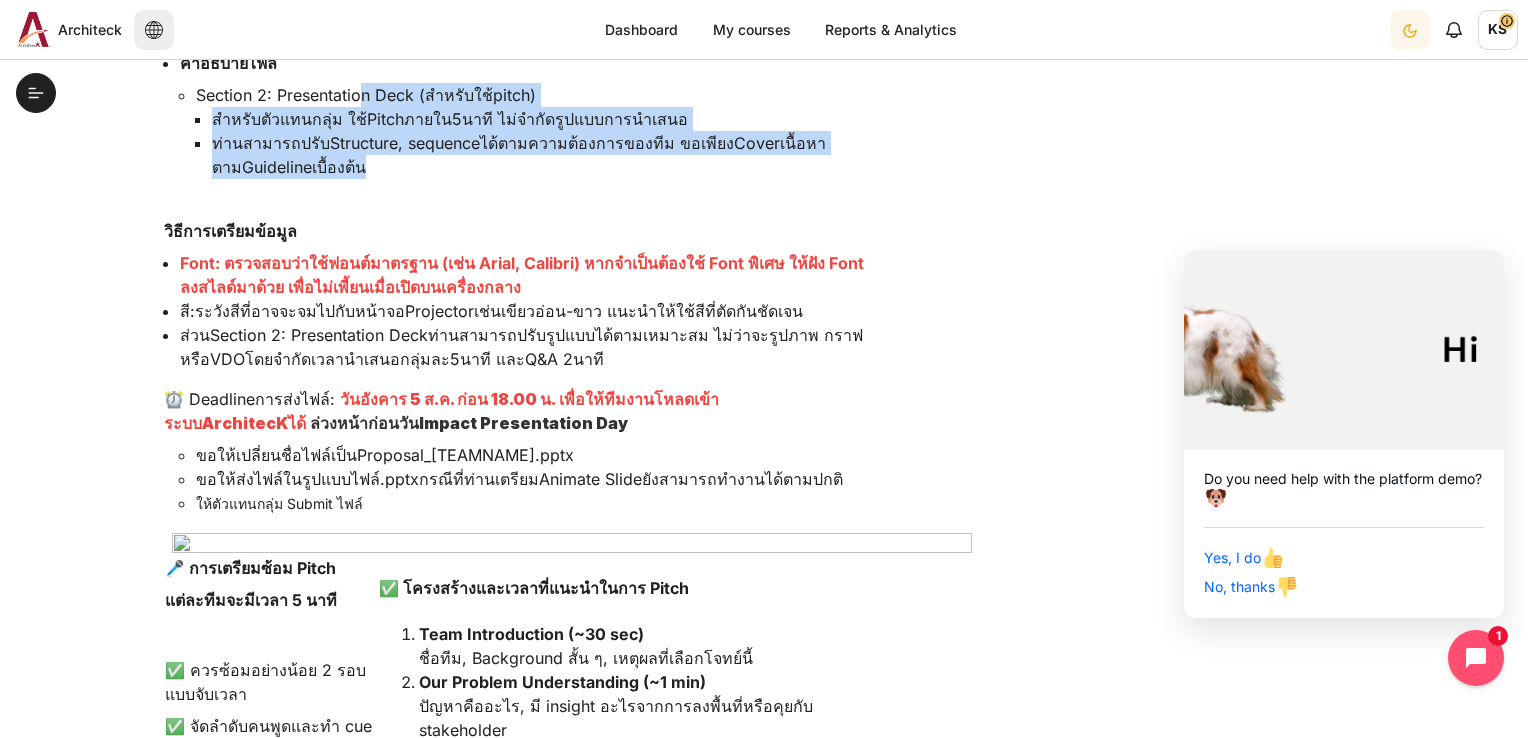 scroll, scrollTop: 800, scrollLeft: 0, axis: vertical 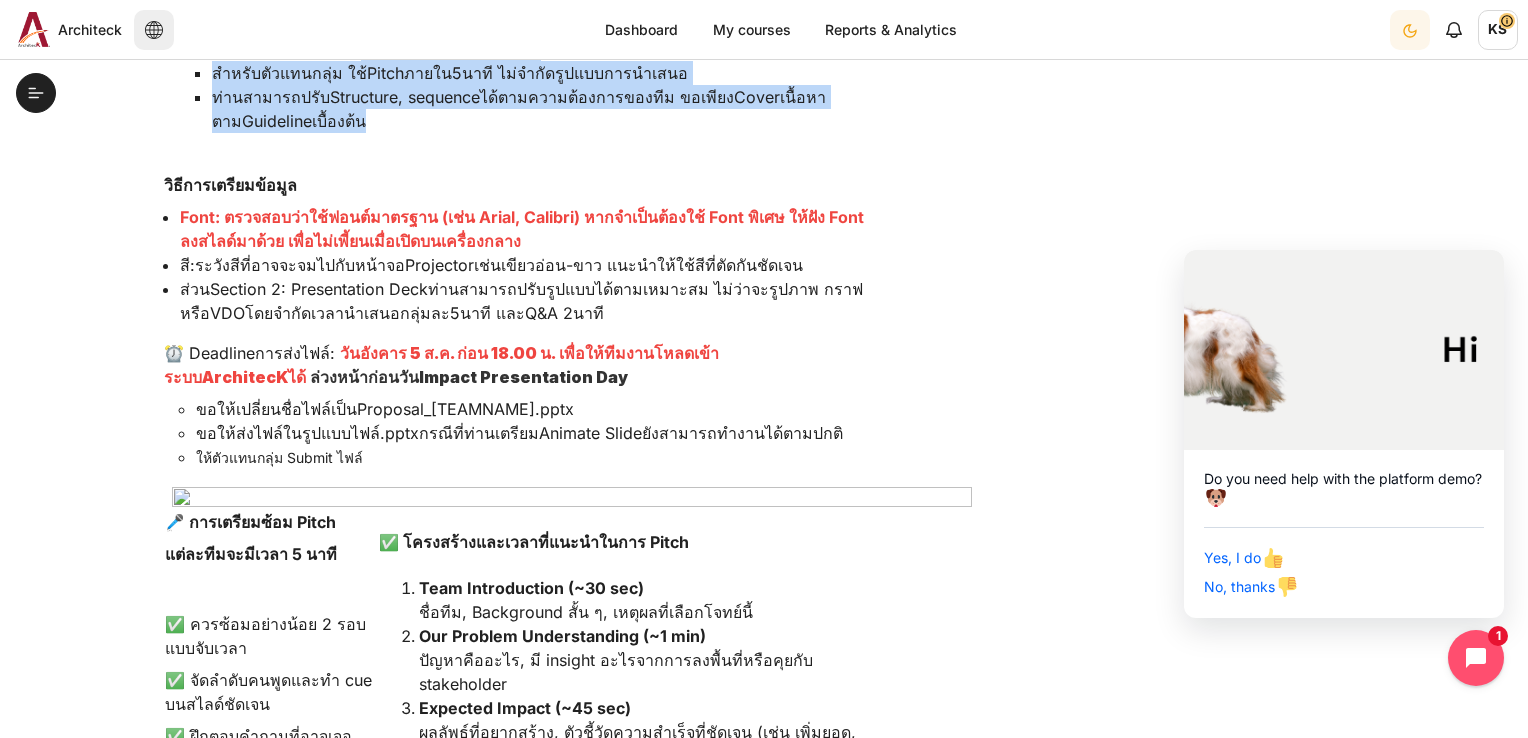 drag, startPoint x: 240, startPoint y: 193, endPoint x: 573, endPoint y: 245, distance: 337.0356 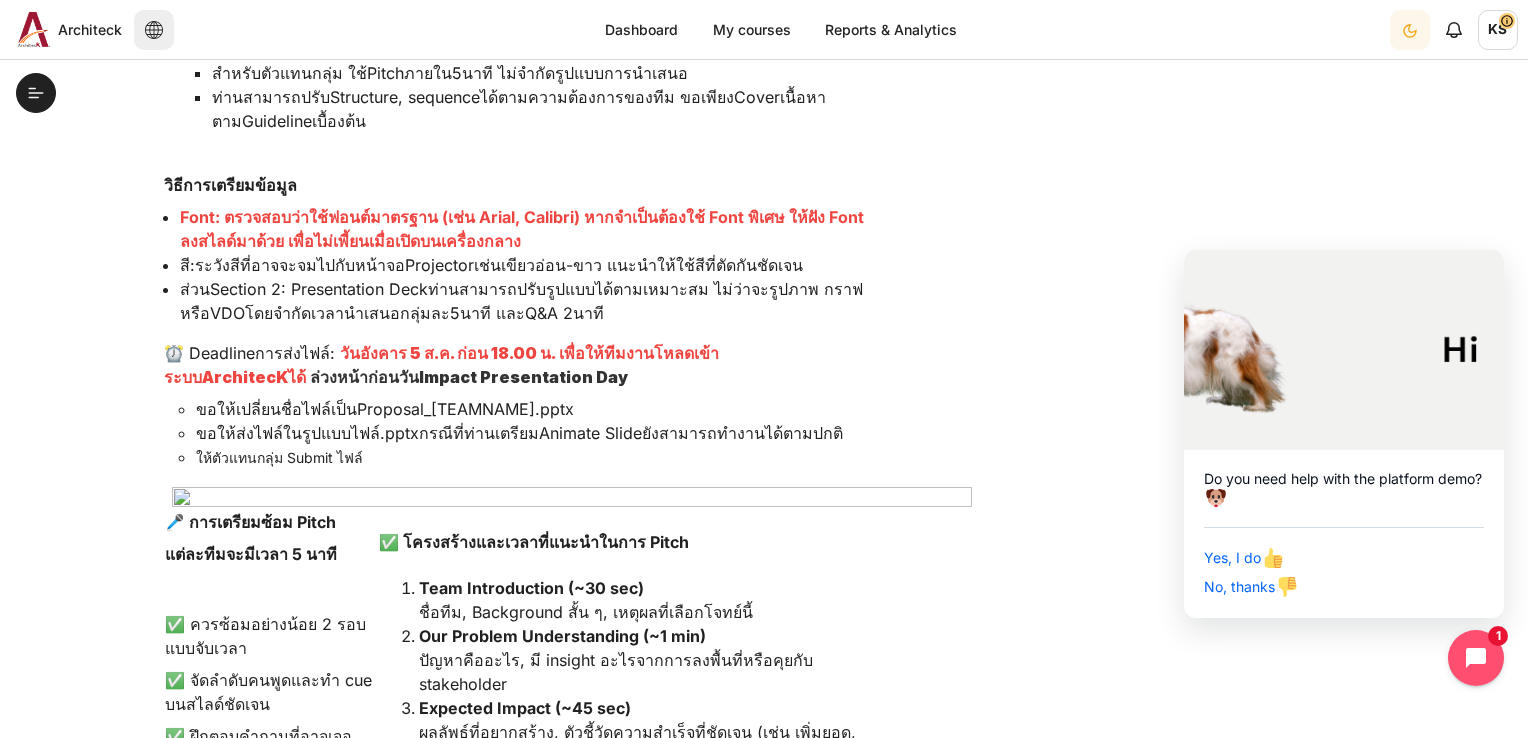 drag, startPoint x: 573, startPoint y: 245, endPoint x: 498, endPoint y: 301, distance: 93.60021 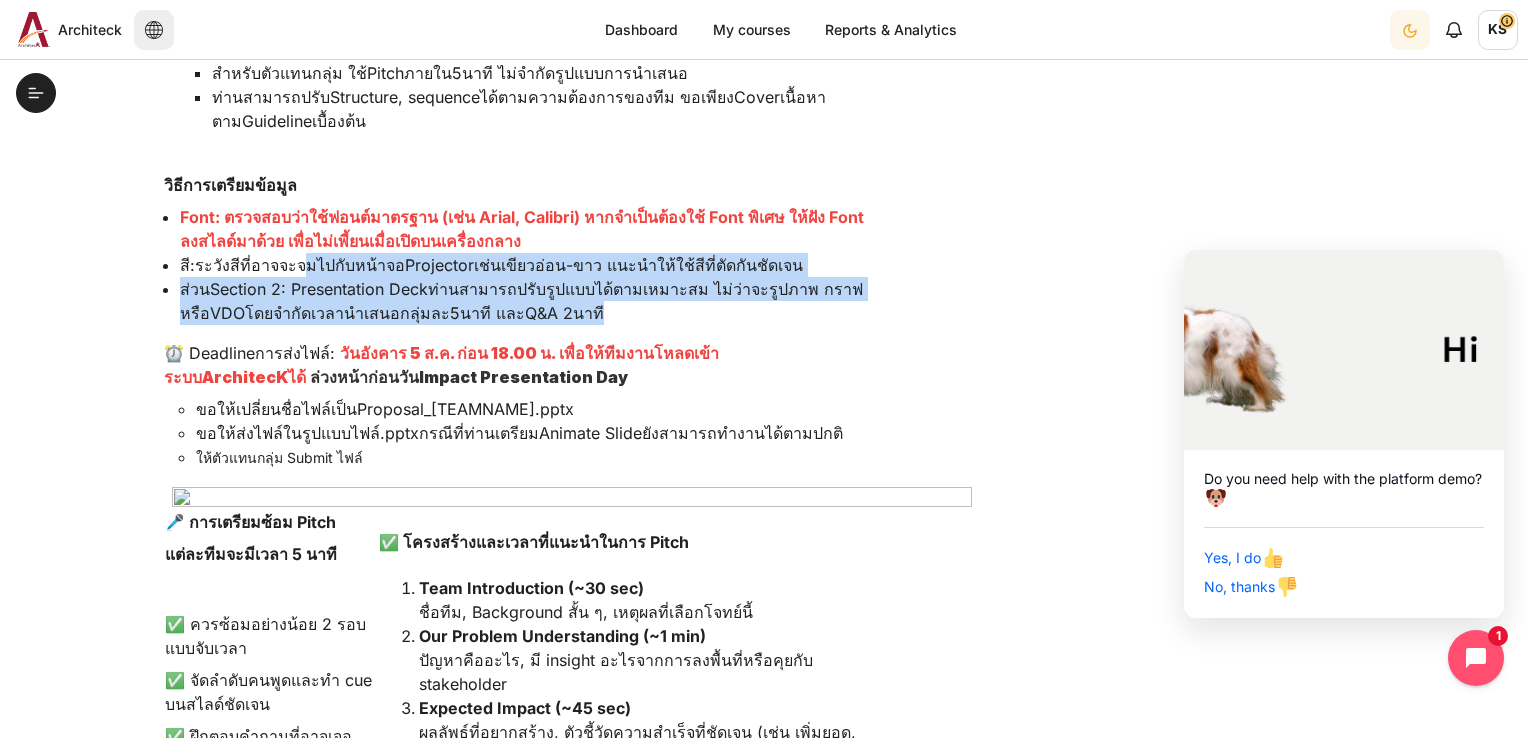 drag, startPoint x: 296, startPoint y: 258, endPoint x: 637, endPoint y: 314, distance: 345.56766 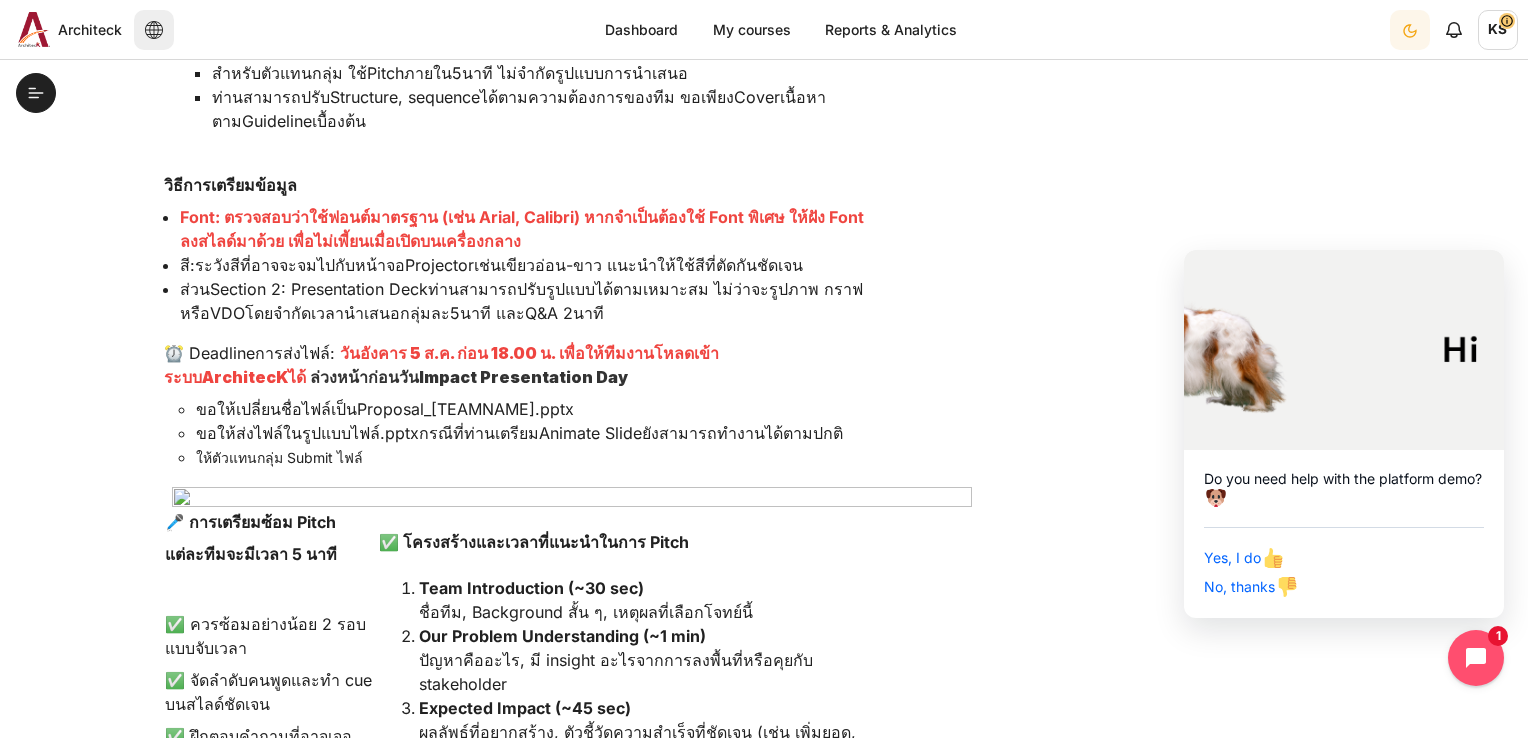 drag, startPoint x: 637, startPoint y: 314, endPoint x: 612, endPoint y: 333, distance: 31.400637 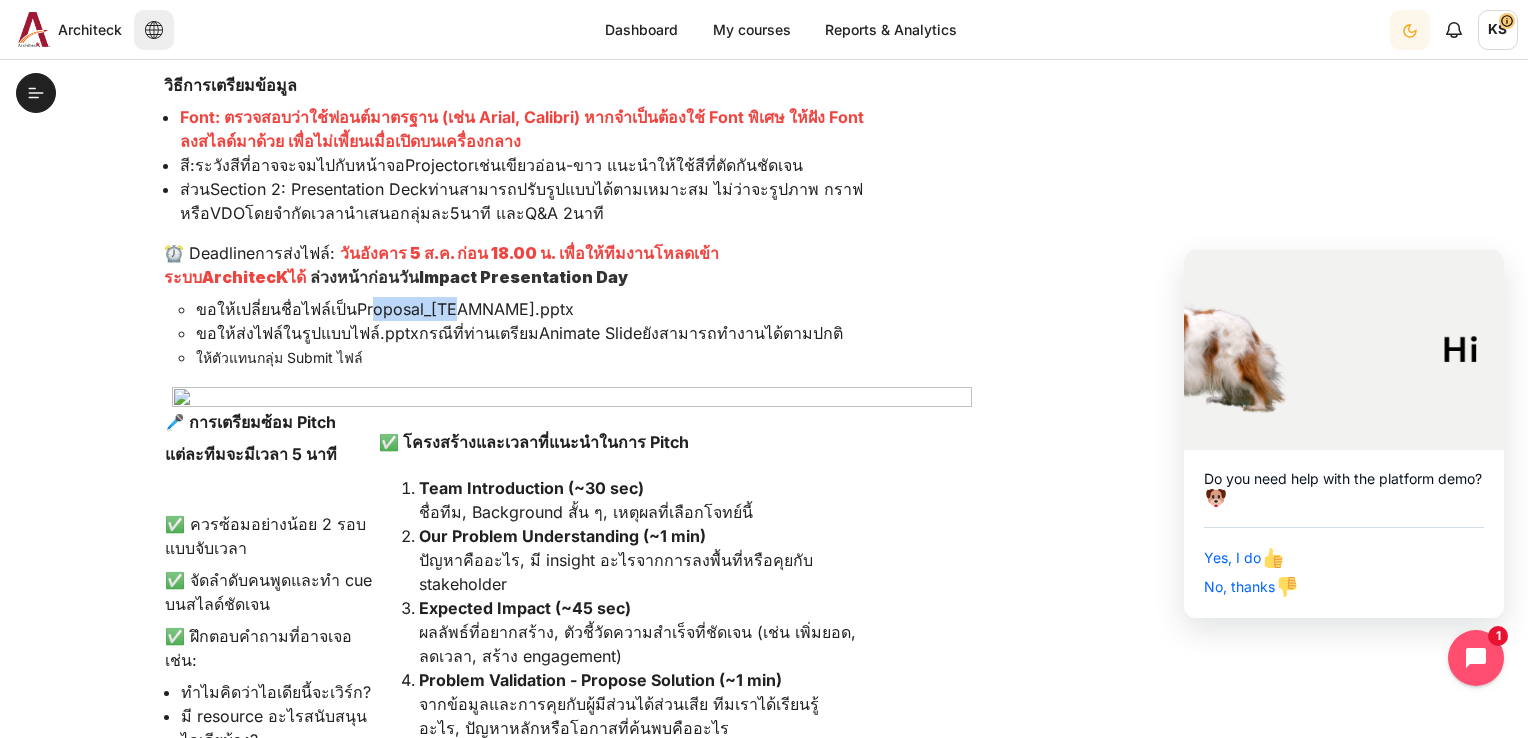 drag, startPoint x: 364, startPoint y: 308, endPoint x: 439, endPoint y: 308, distance: 75 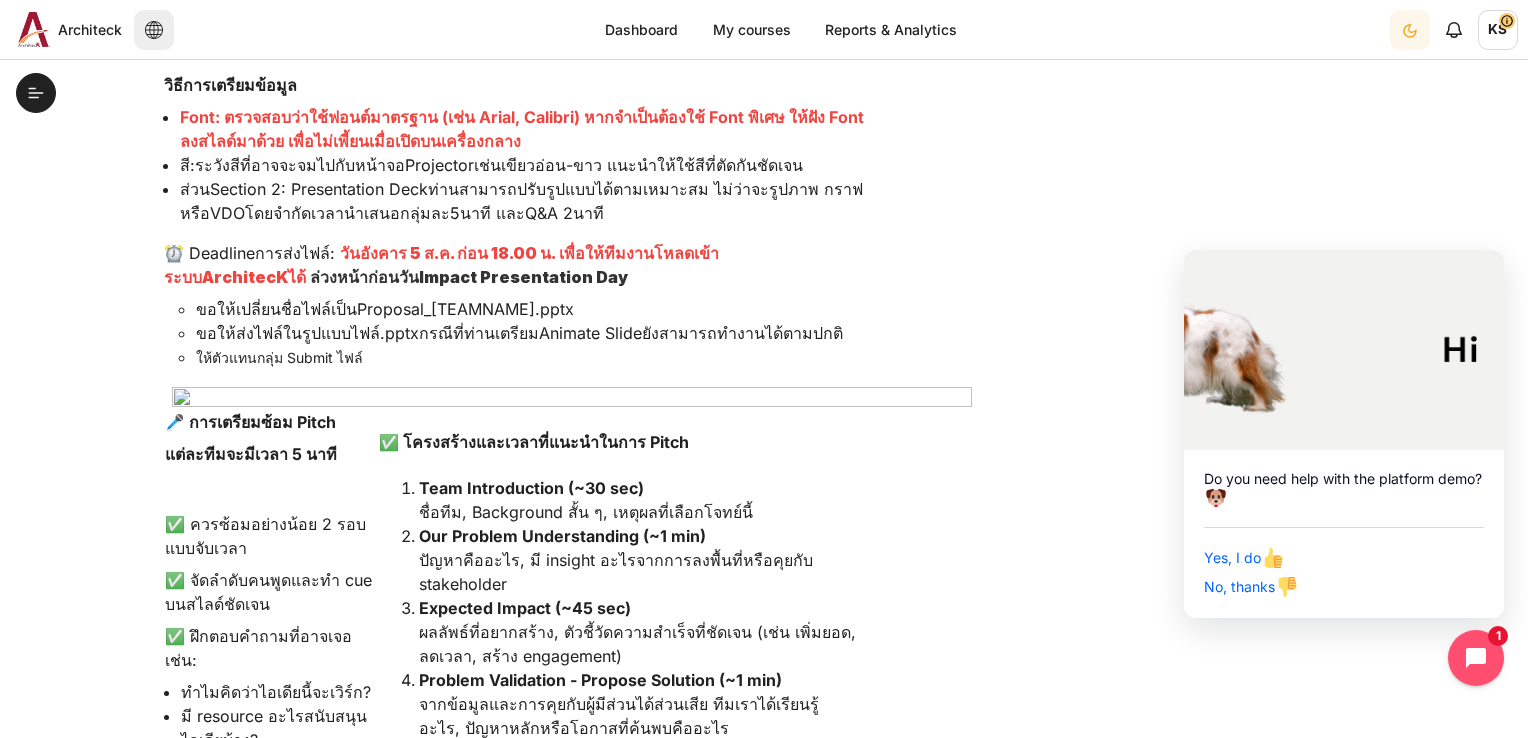 click on "🗓️  From-AI Day → Impact Presentation Day Timeline
รายละเอียดการทำ Proposal
คำอธิบายไฟล์ Section 2: Presentation Deck ( สำหรับใช้  pitch) สำหรับตัวแทนกลุ่ม ใช้  Pitch  ภายใน  5  นาที ไม่จำกัดรูปแบบการนำเสนอ ท่านสามารถปรับ  Structure, sequence  ได้ตามความต้องการของทีม ขอเพียง  Cover  เนื้อหาตาม  Guideline  เบื้องต้น วิธีการเตรียมข้อมูล
สี :
ระวังสีที่อาจจะจมไปกับหน้าจอ  Projector
เช่นเขียวอ่อน - ขาว แนะนำให้ใช้สีที่ตัดกันชัดเจน ส่วน  Section
2: Presentation Deck  VDO  5  นาที และ" at bounding box center [514, 336] 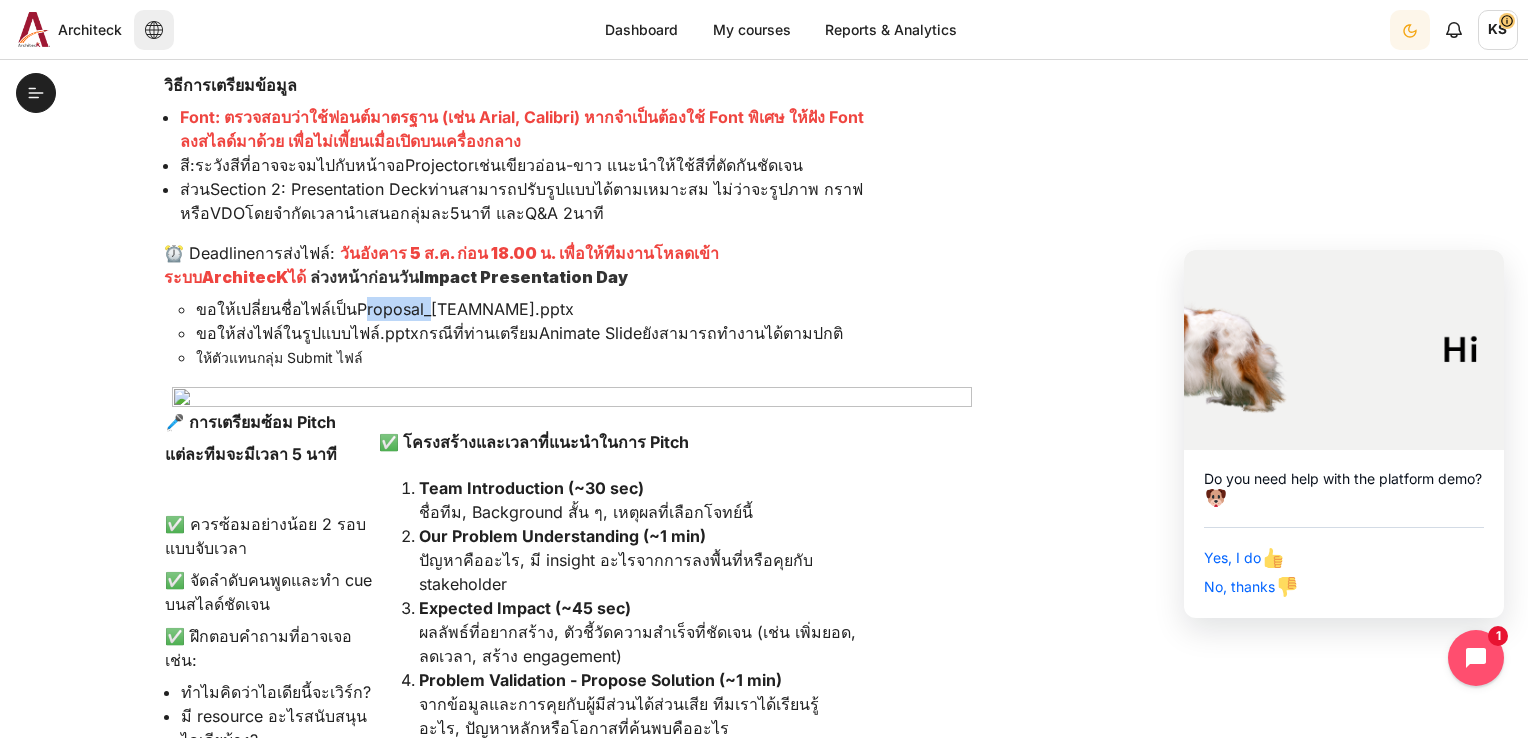 drag, startPoint x: 356, startPoint y: 309, endPoint x: 423, endPoint y: 290, distance: 69.641945 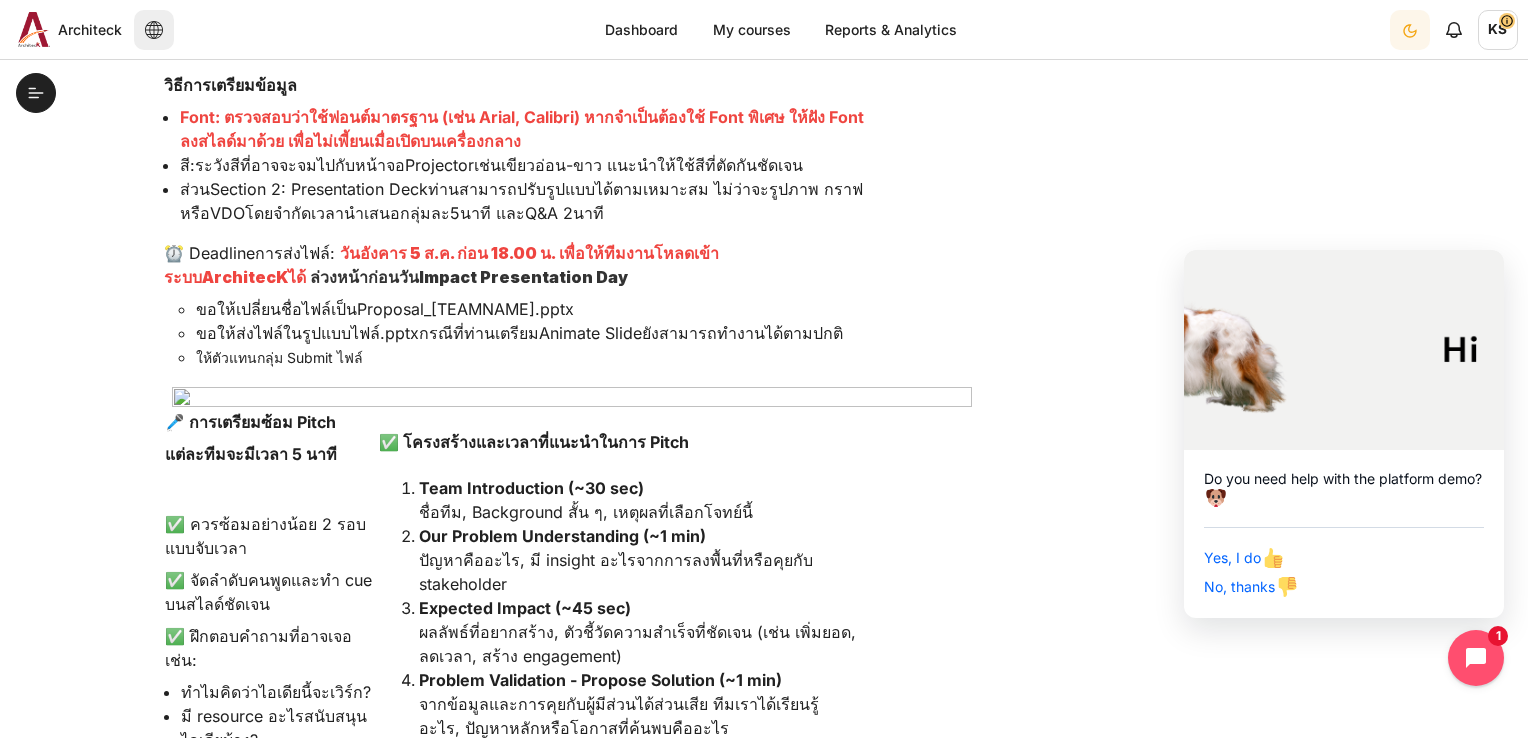 click on "ขอให้เปลี่ยนชื่อไฟล์เป็น
Proposal_[TeamName].pptx" at bounding box center (530, 309) 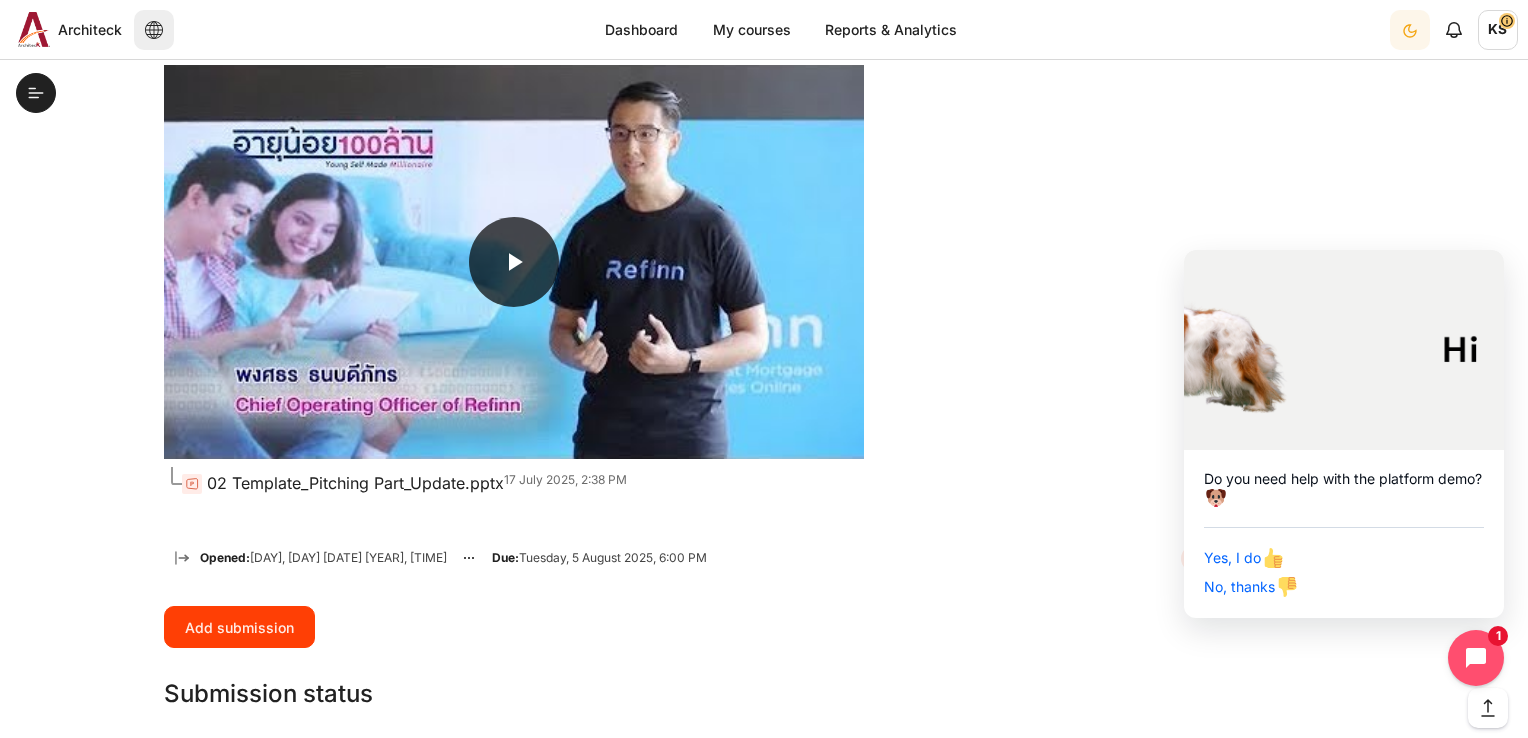 scroll, scrollTop: 1700, scrollLeft: 0, axis: vertical 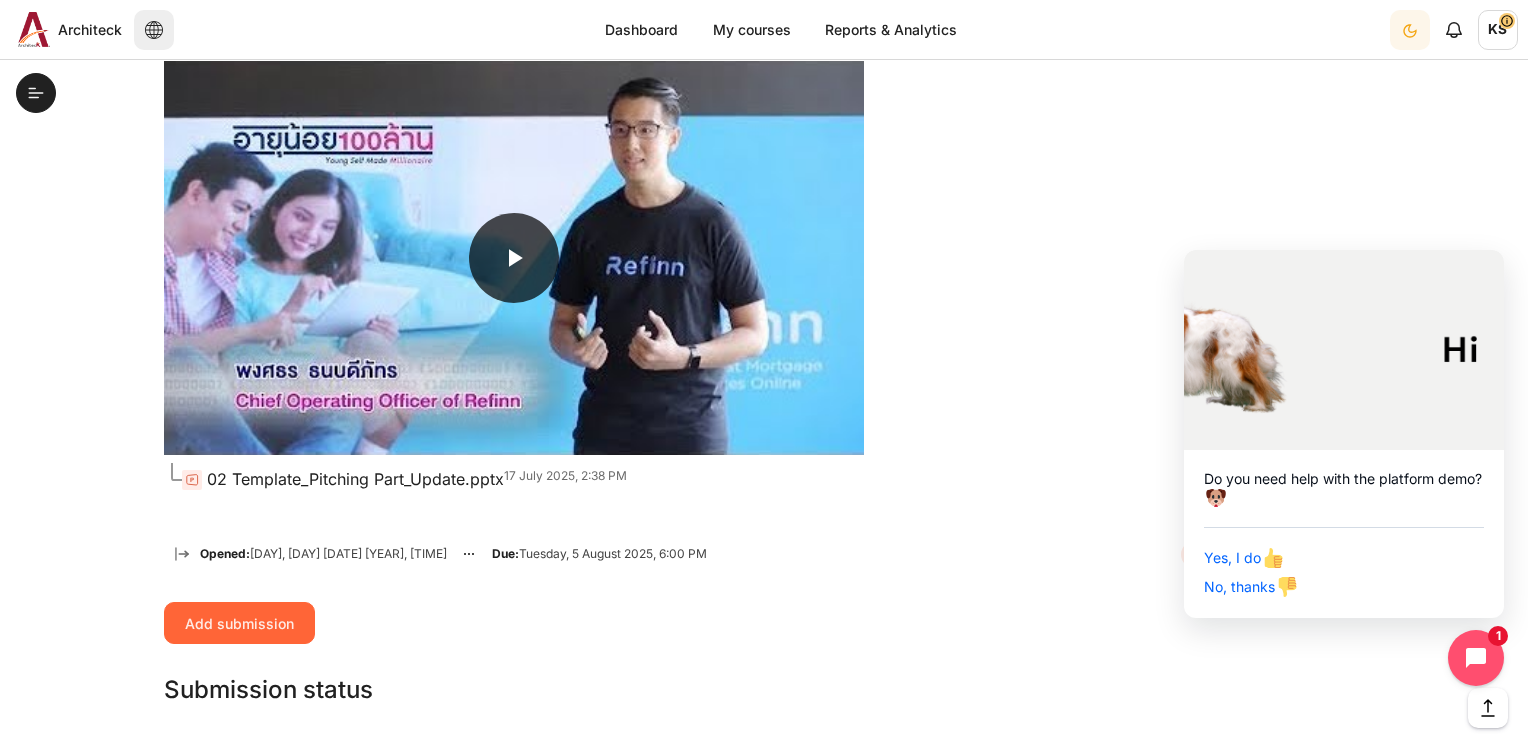 click on "Add submission" at bounding box center [239, 623] 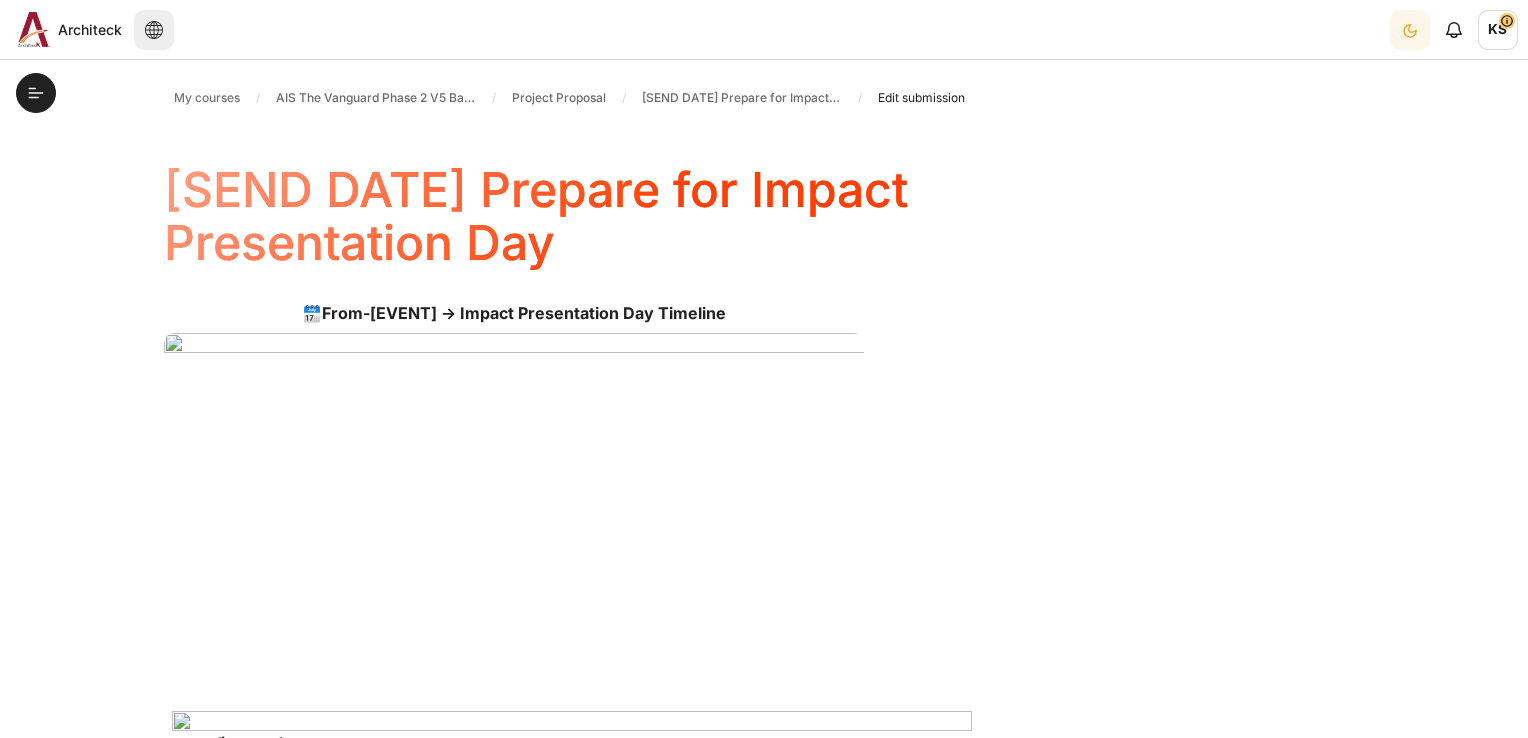 scroll, scrollTop: 0, scrollLeft: 0, axis: both 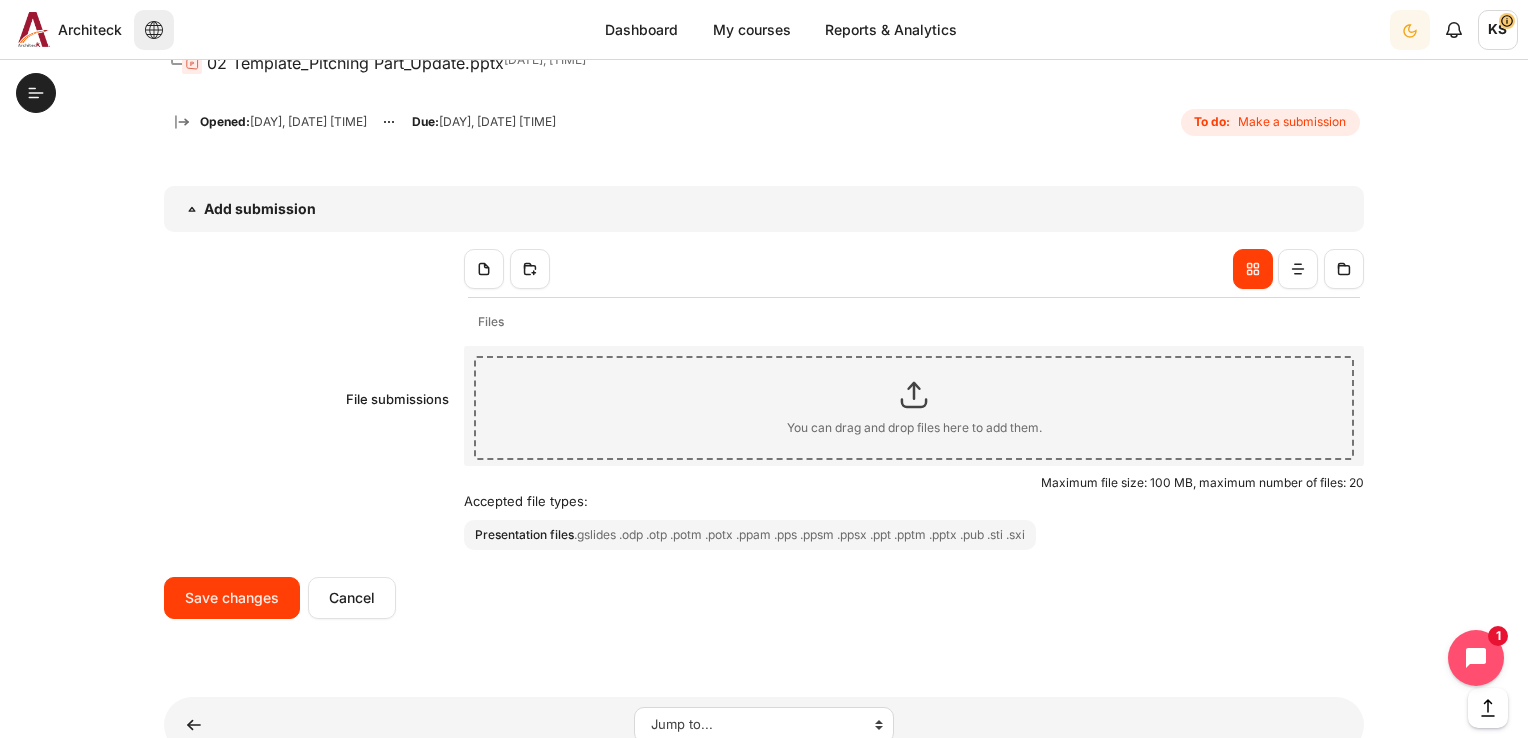 click at bounding box center (914, 395) 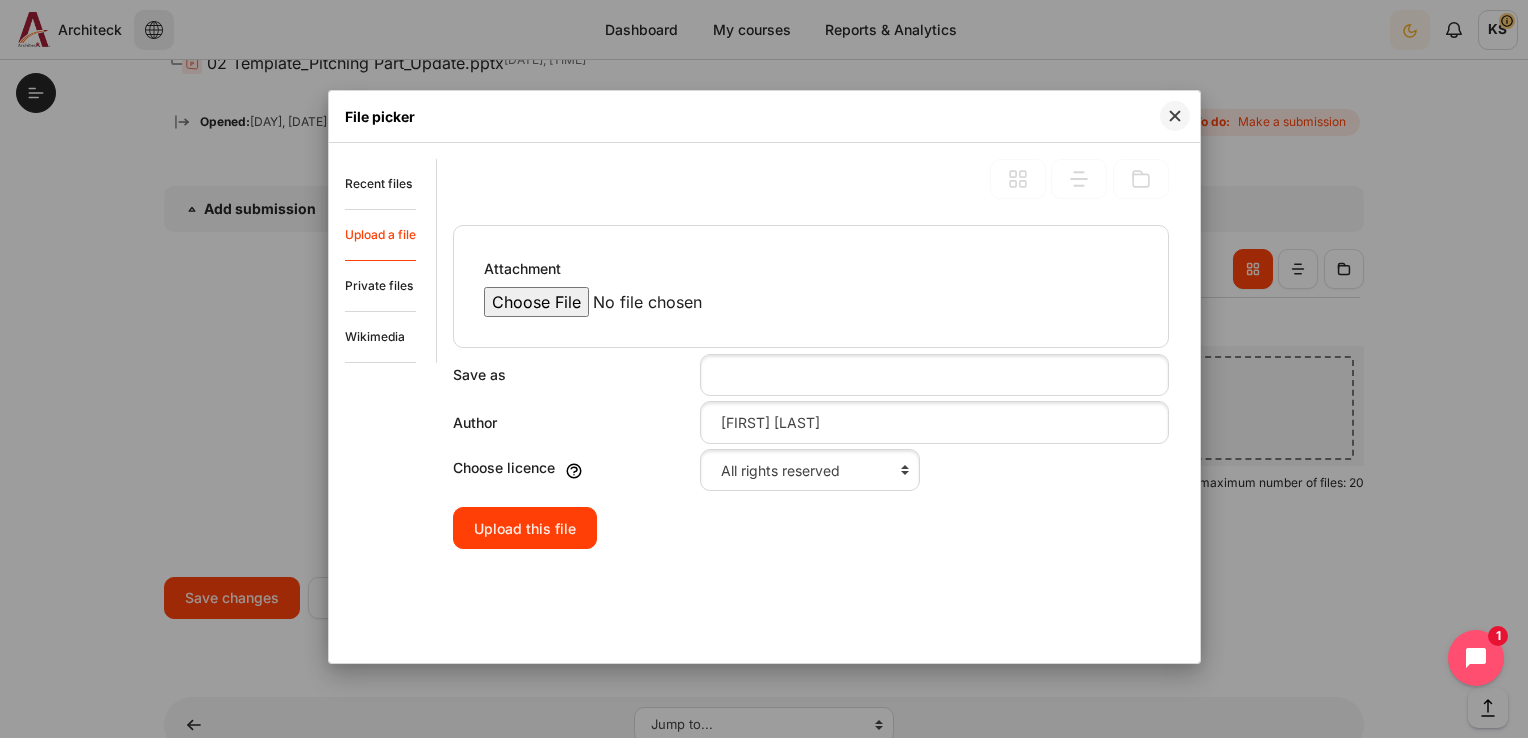 click on "Attachment" at bounding box center (654, 302) 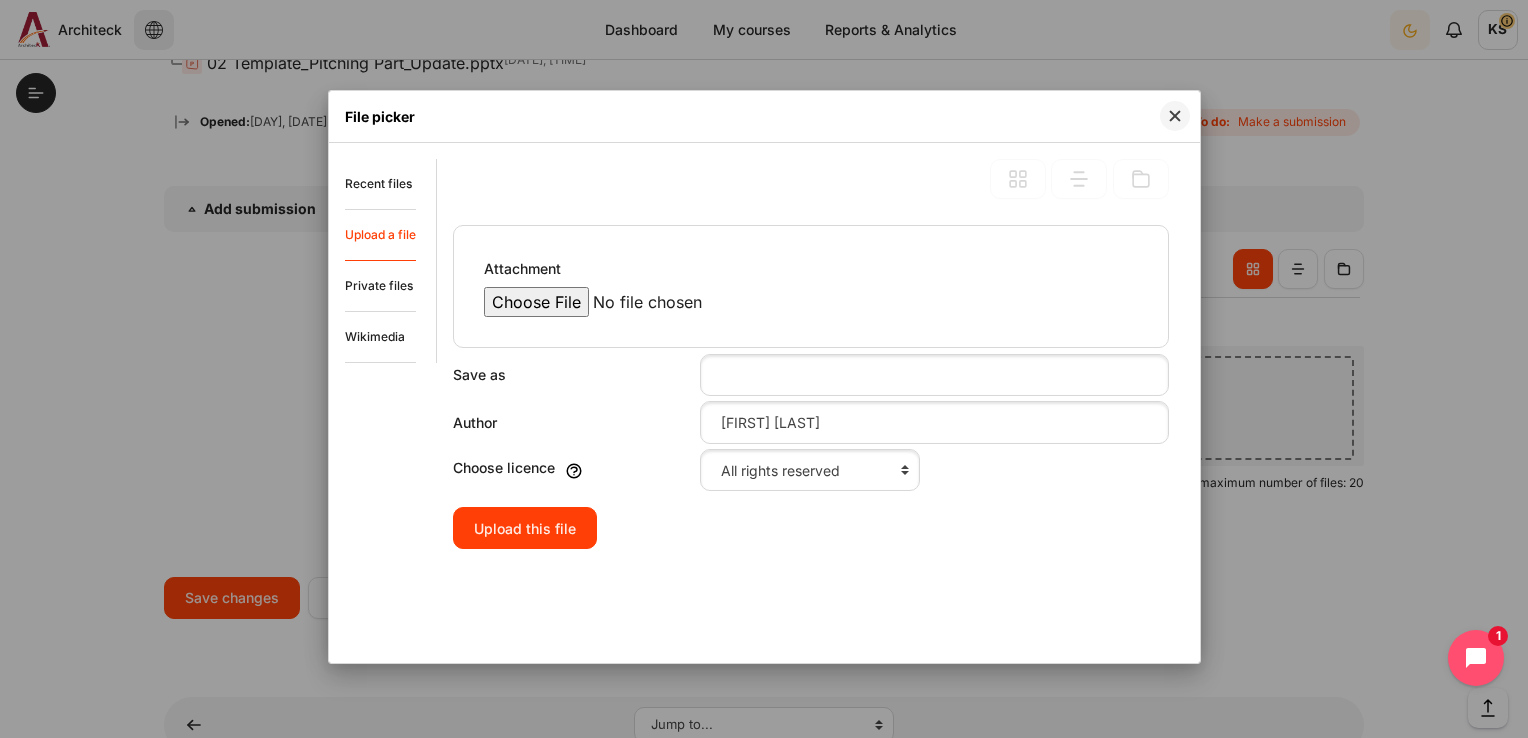 type on "C:\fakepath\Proposal_Thunder.pptx" 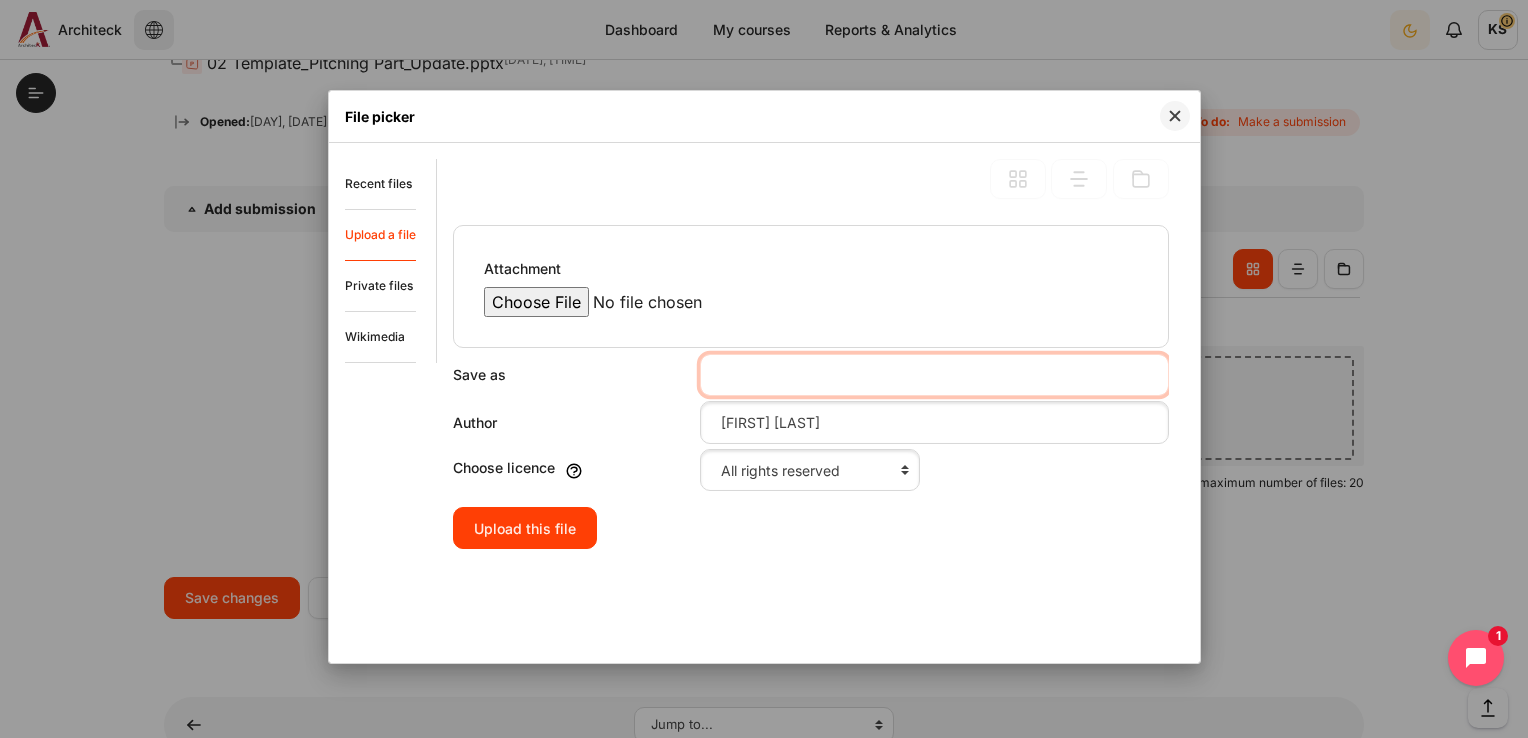 click on "Save as" at bounding box center [934, 375] 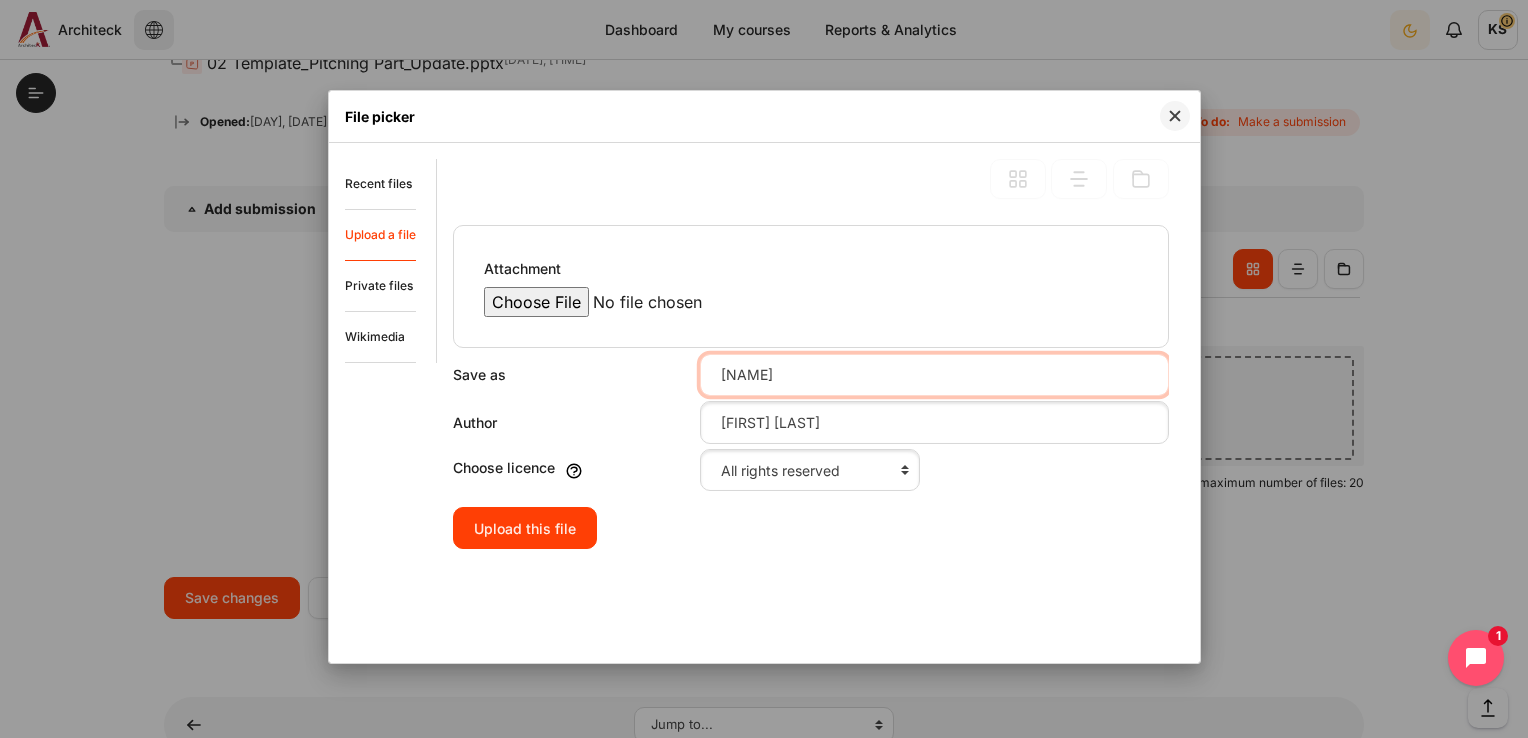 click on "Thunder" at bounding box center [934, 375] 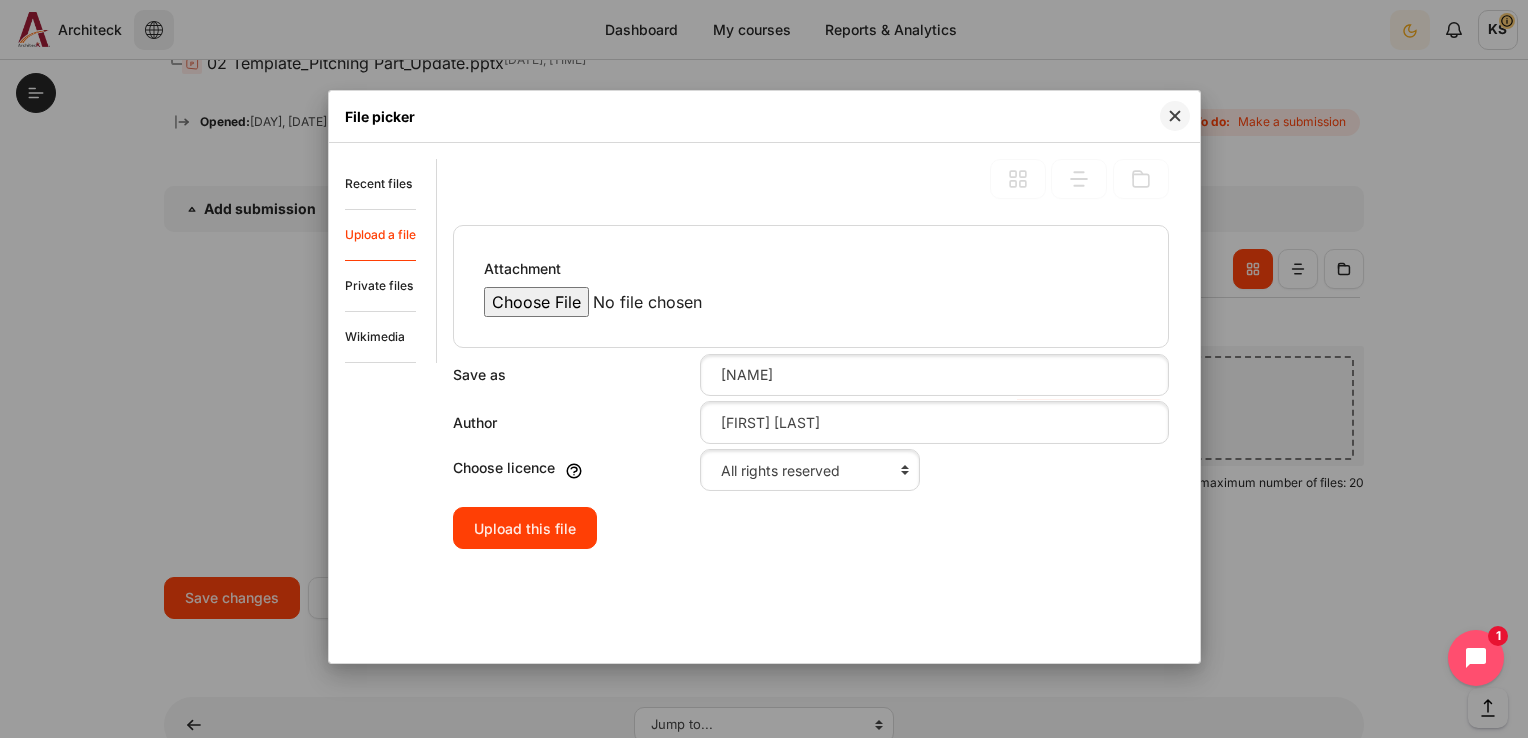 drag, startPoint x: 964, startPoint y: 519, endPoint x: 950, endPoint y: 506, distance: 19.104973 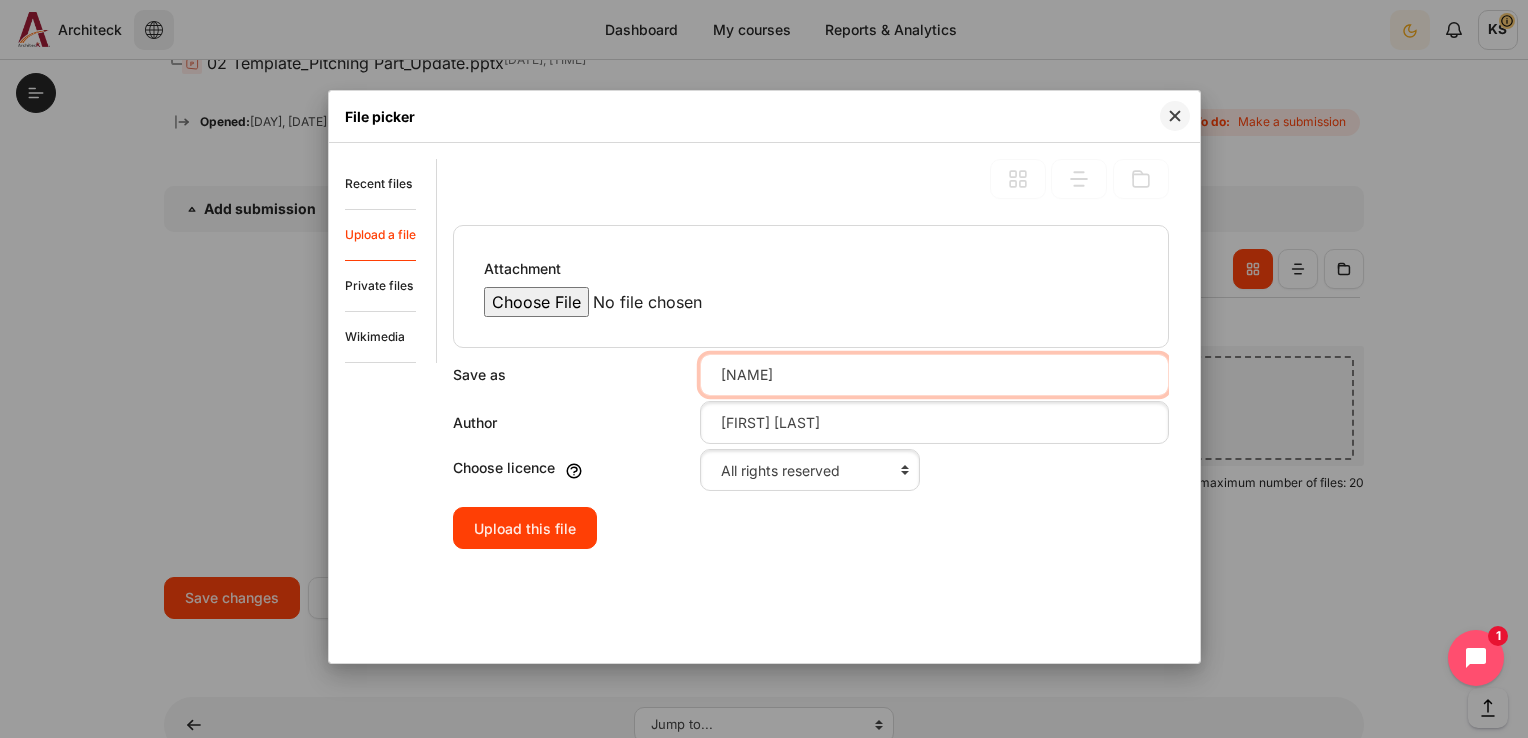 drag, startPoint x: 803, startPoint y: 369, endPoint x: 702, endPoint y: 370, distance: 101.00495 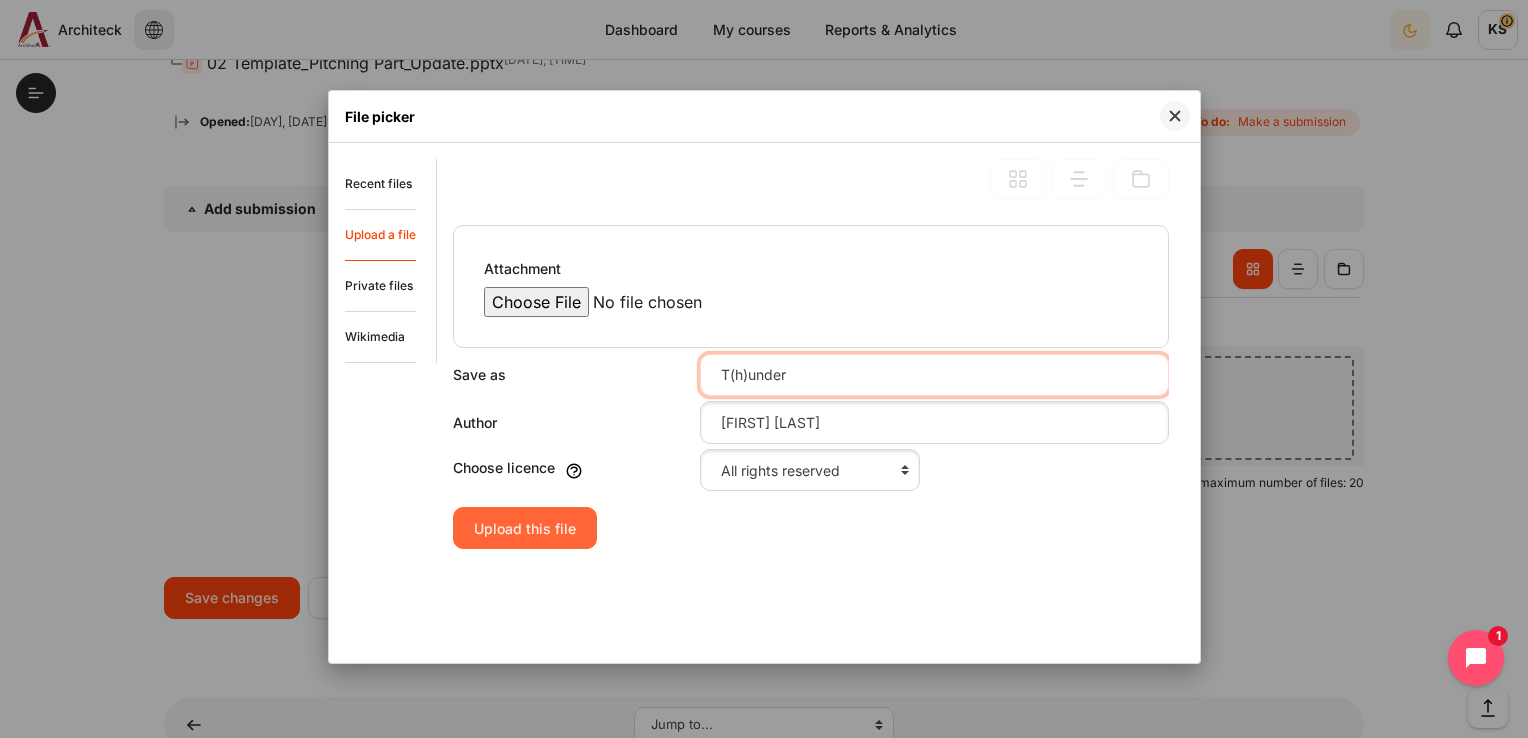 type on "T(h)under" 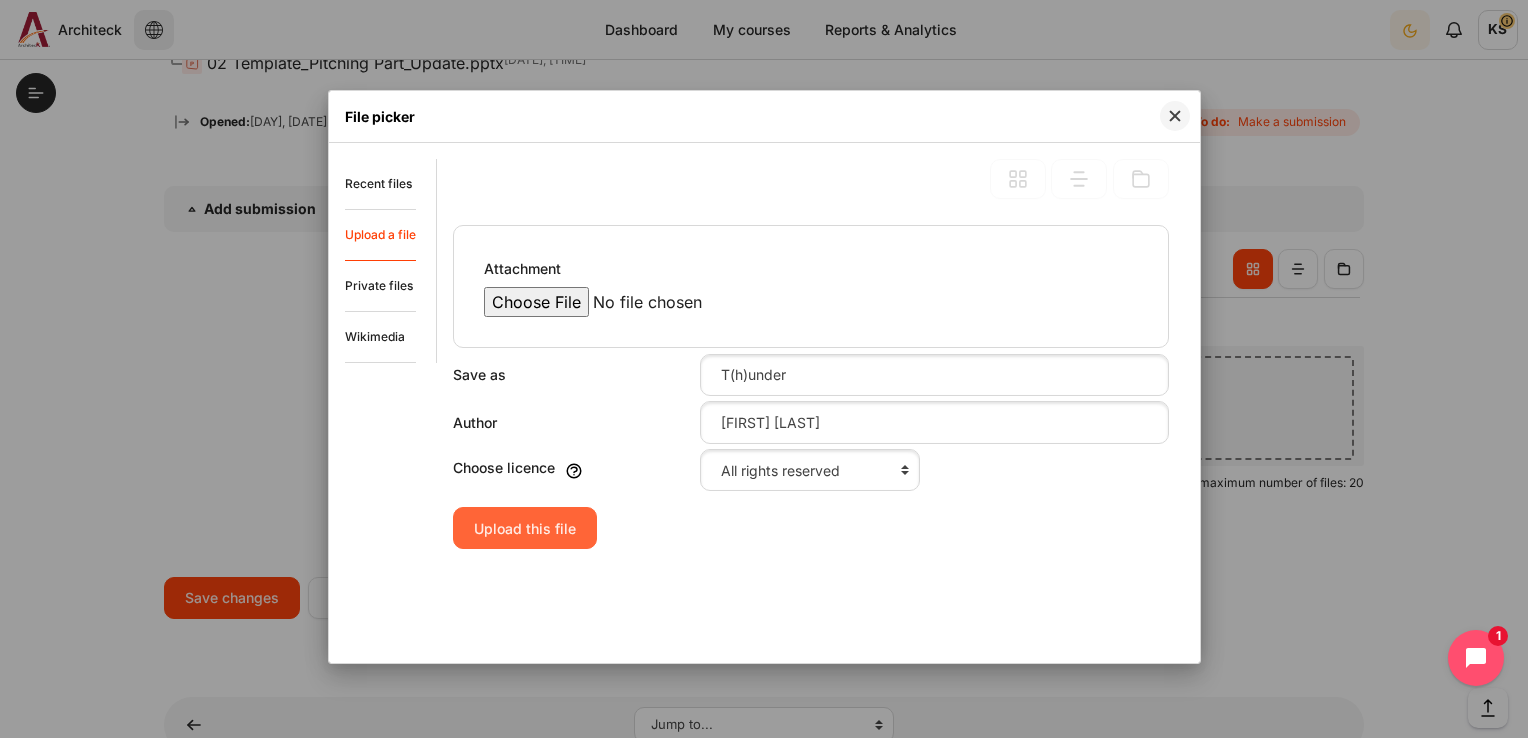 click on "Upload this file" at bounding box center (525, 528) 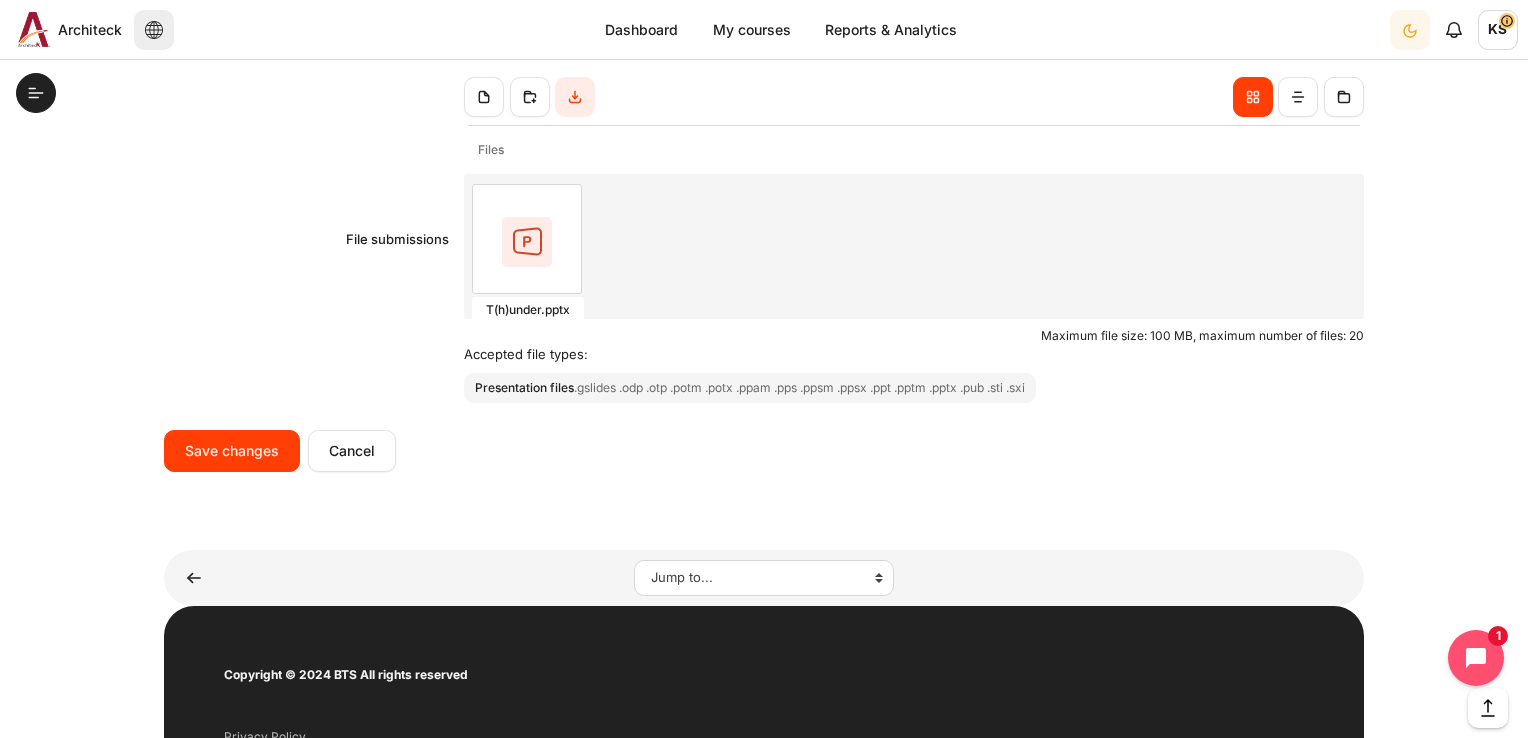 scroll, scrollTop: 2472, scrollLeft: 0, axis: vertical 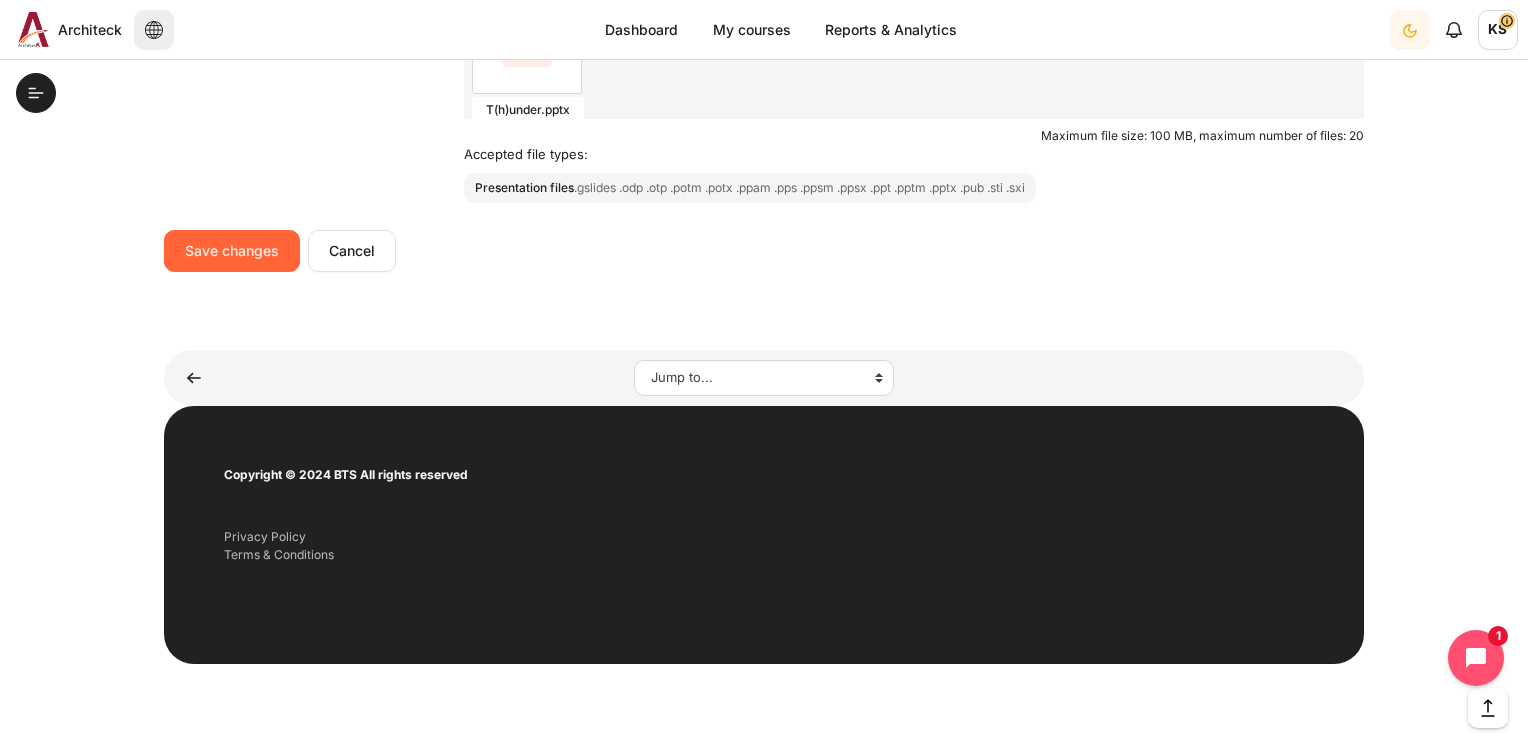 click on "Save changes" at bounding box center [232, 251] 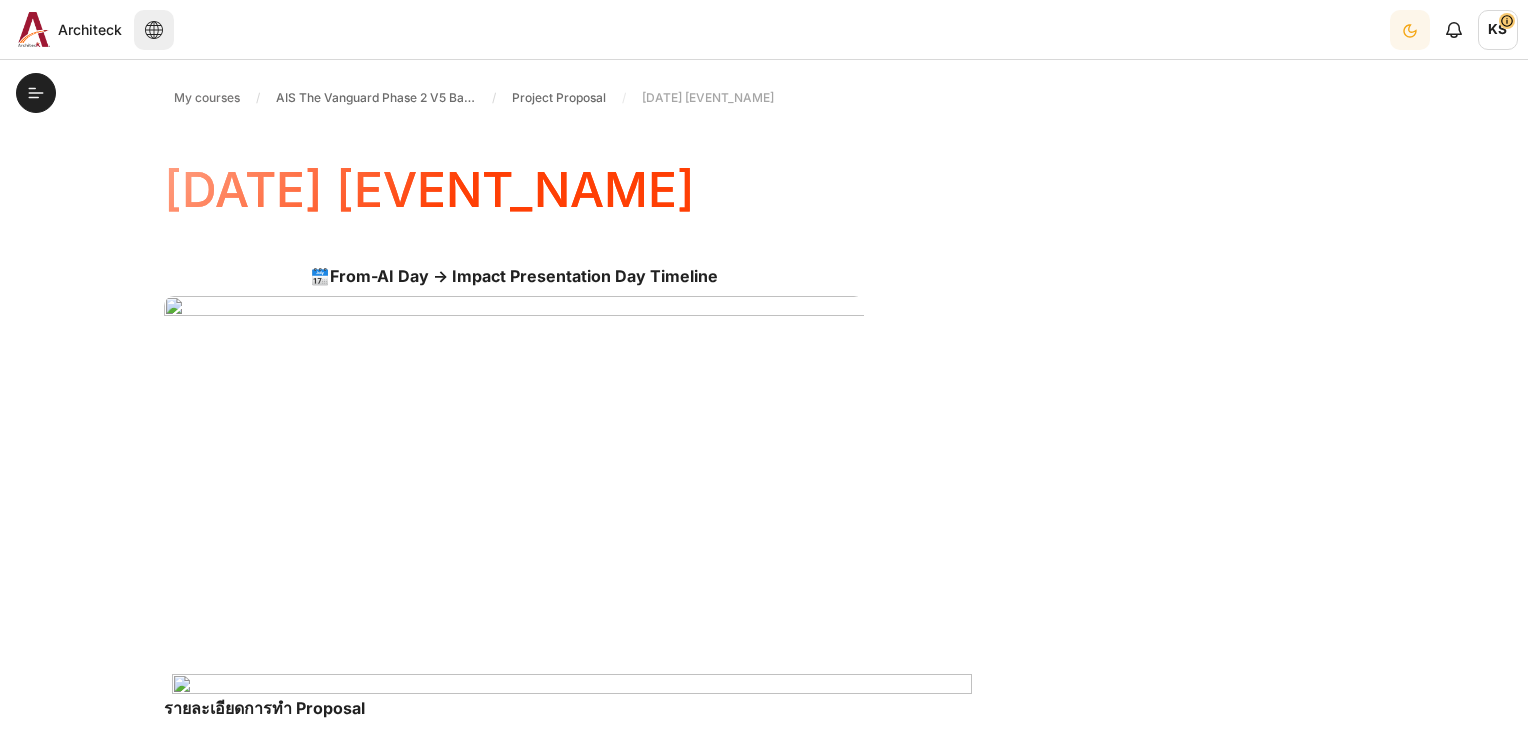 scroll, scrollTop: 0, scrollLeft: 0, axis: both 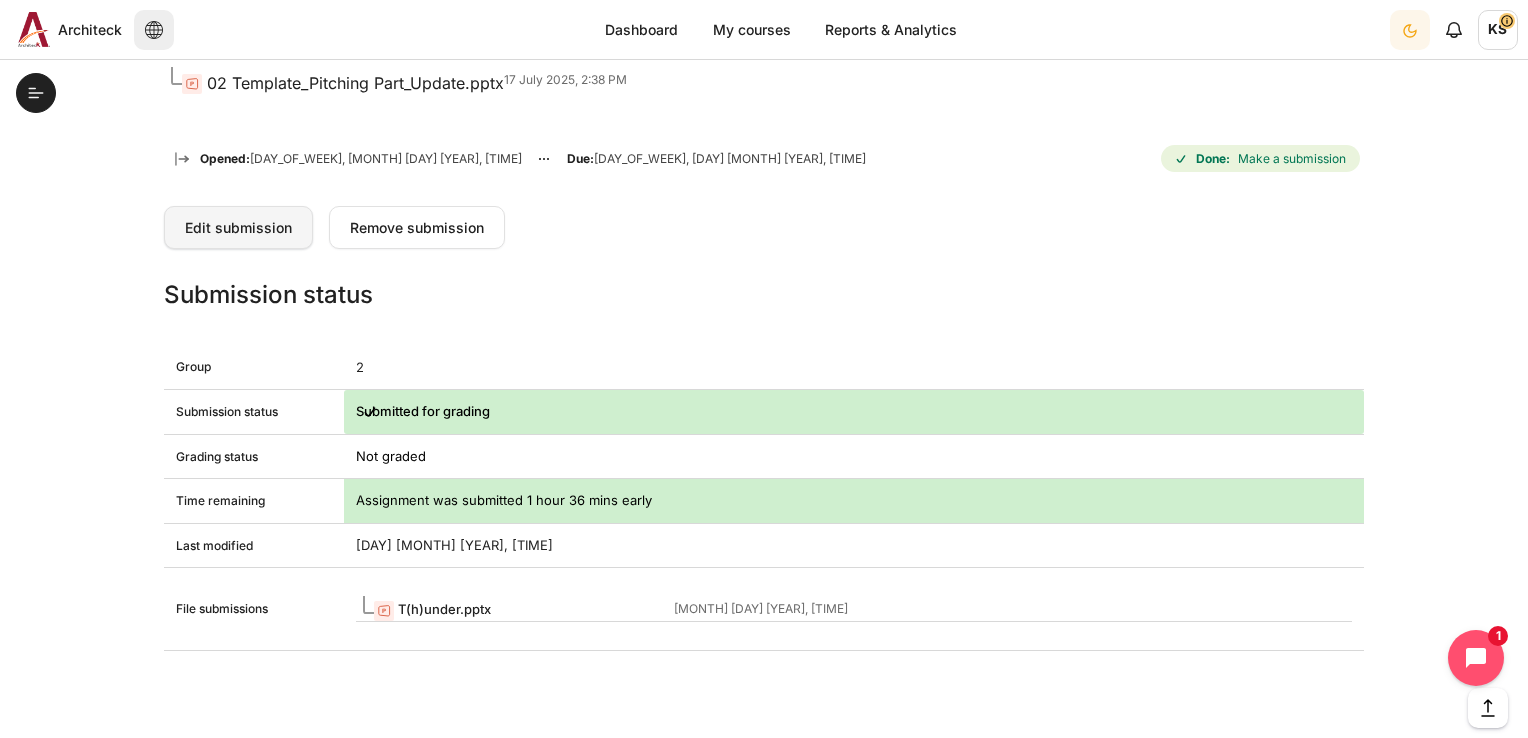 click on "Edit submission" at bounding box center [238, 227] 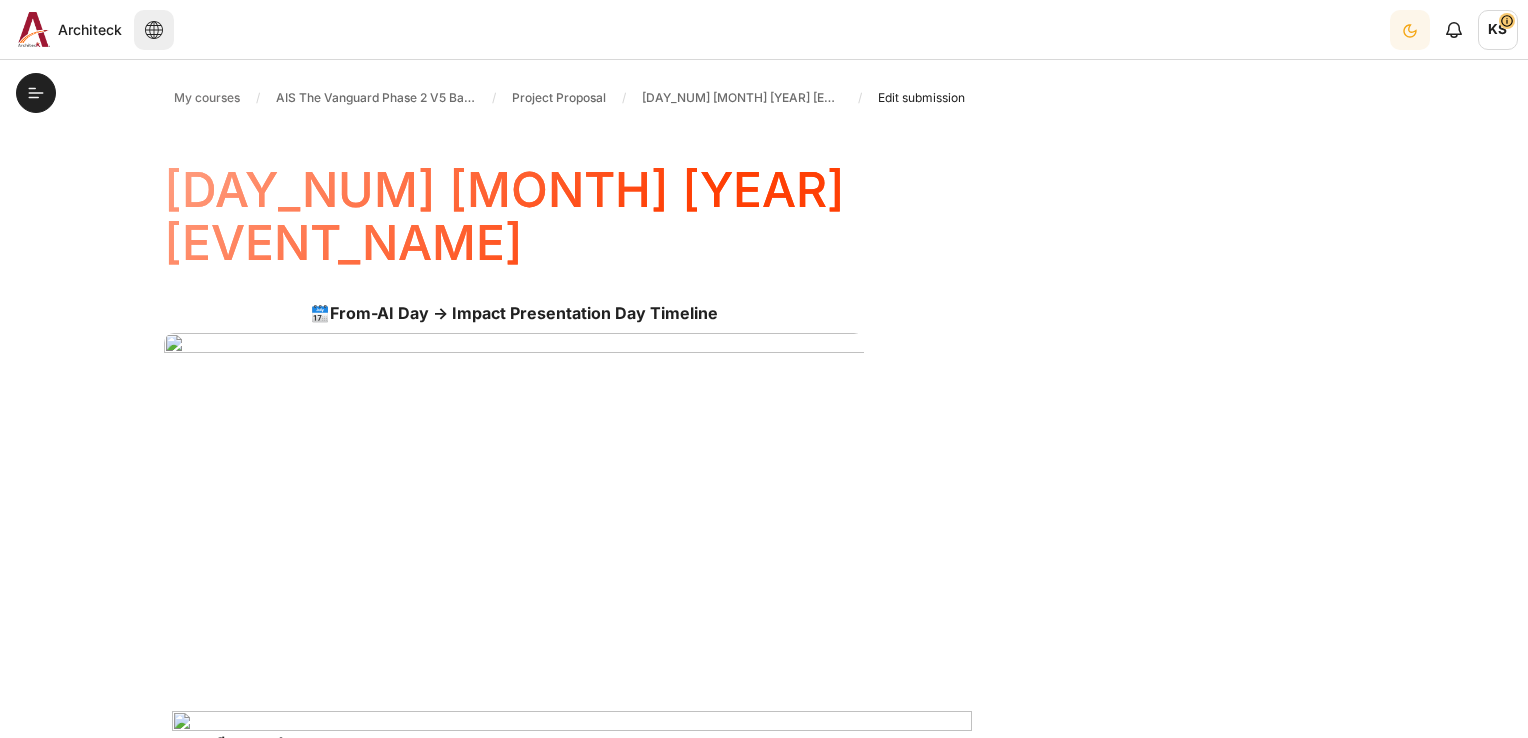 scroll, scrollTop: 0, scrollLeft: 0, axis: both 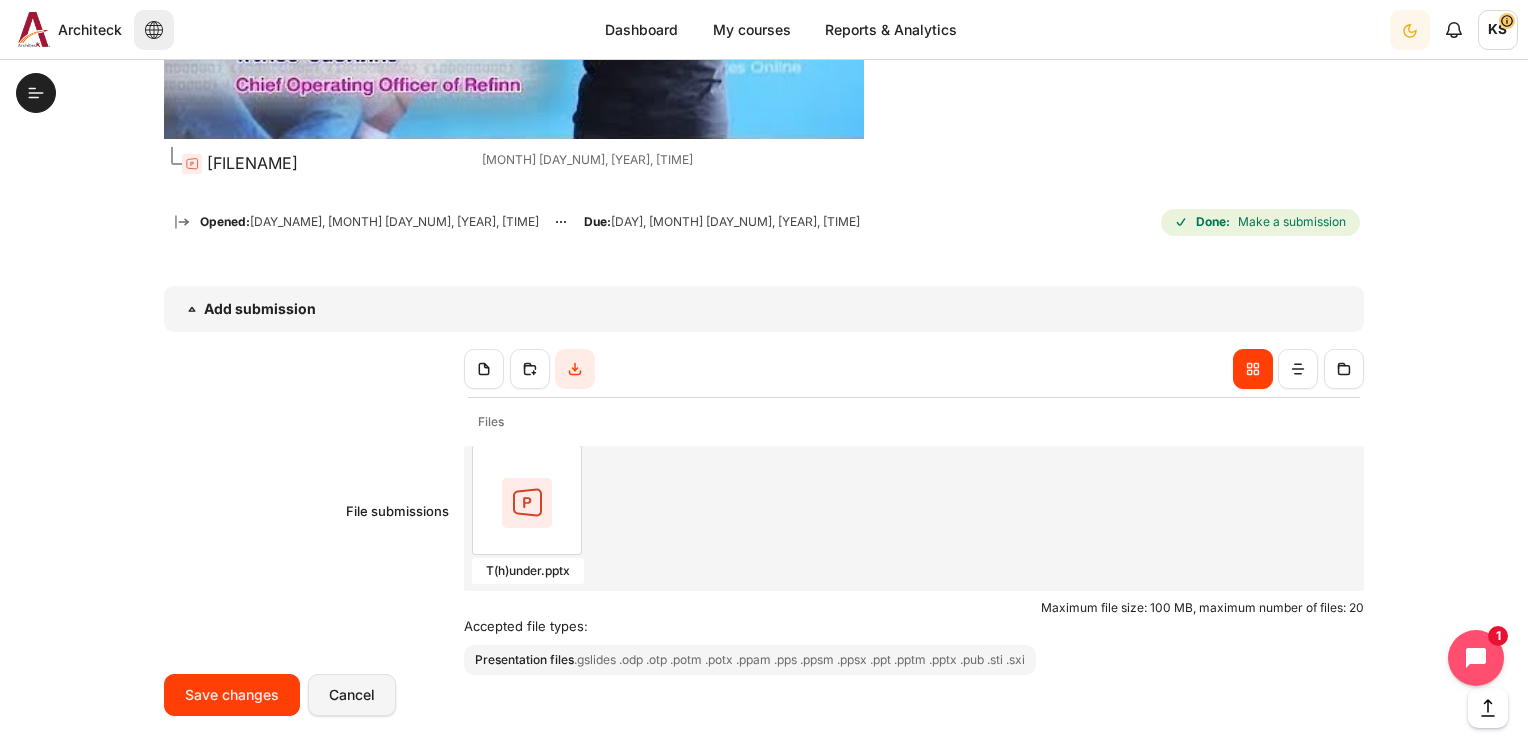 click on "Cancel" at bounding box center [352, 695] 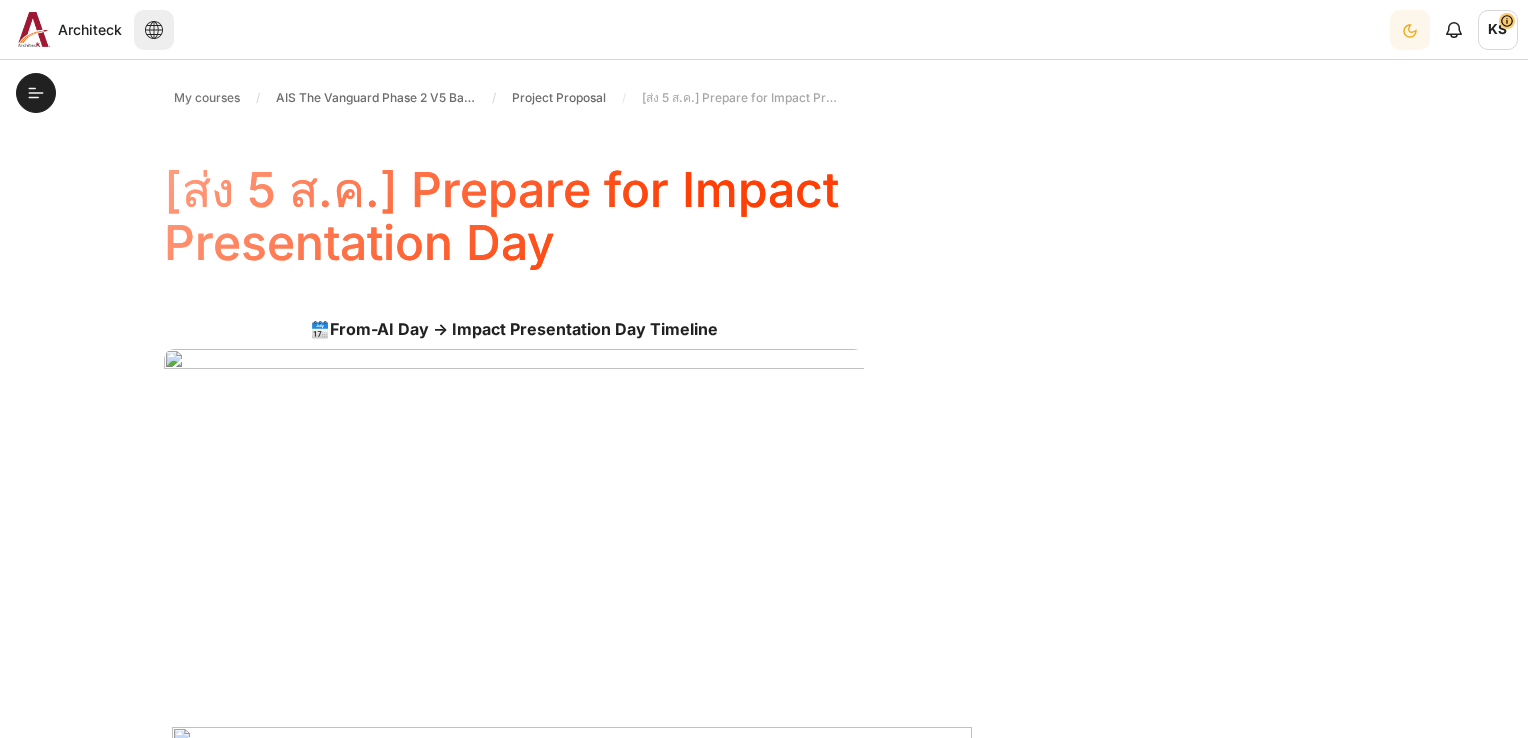 scroll, scrollTop: 0, scrollLeft: 0, axis: both 